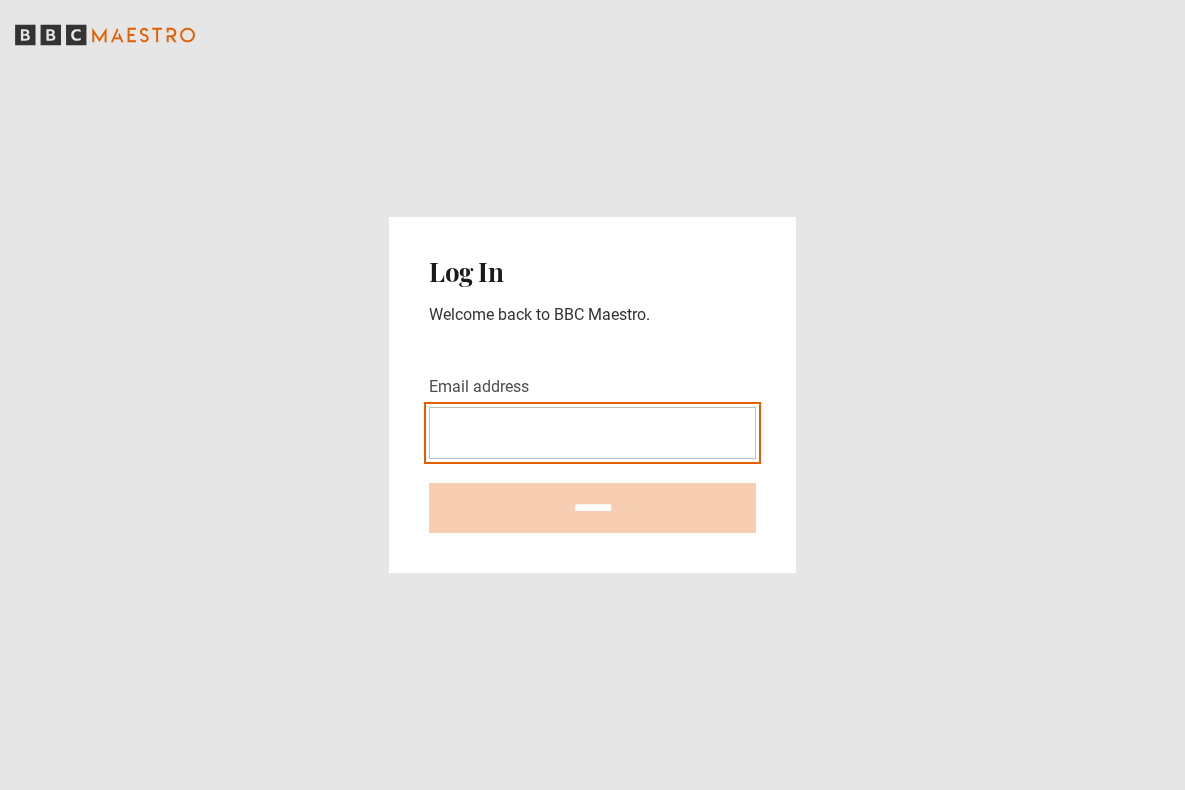 scroll, scrollTop: 0, scrollLeft: 0, axis: both 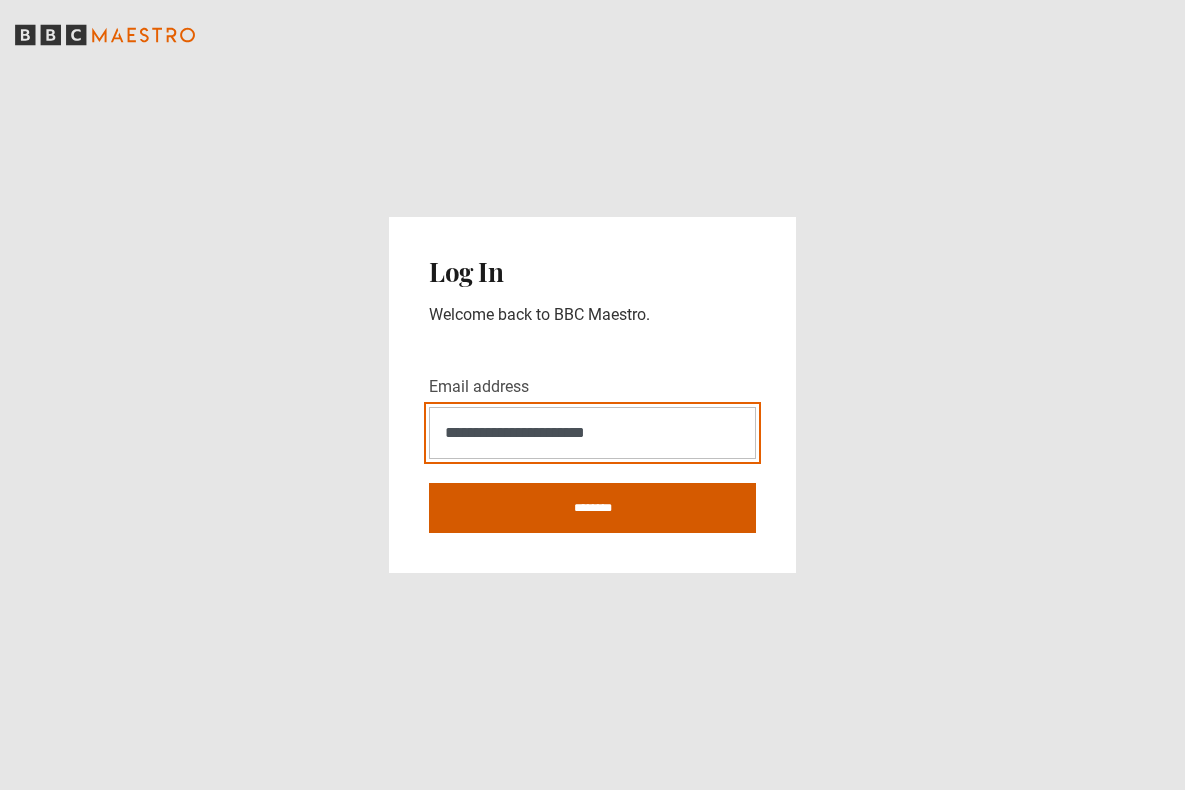type on "**********" 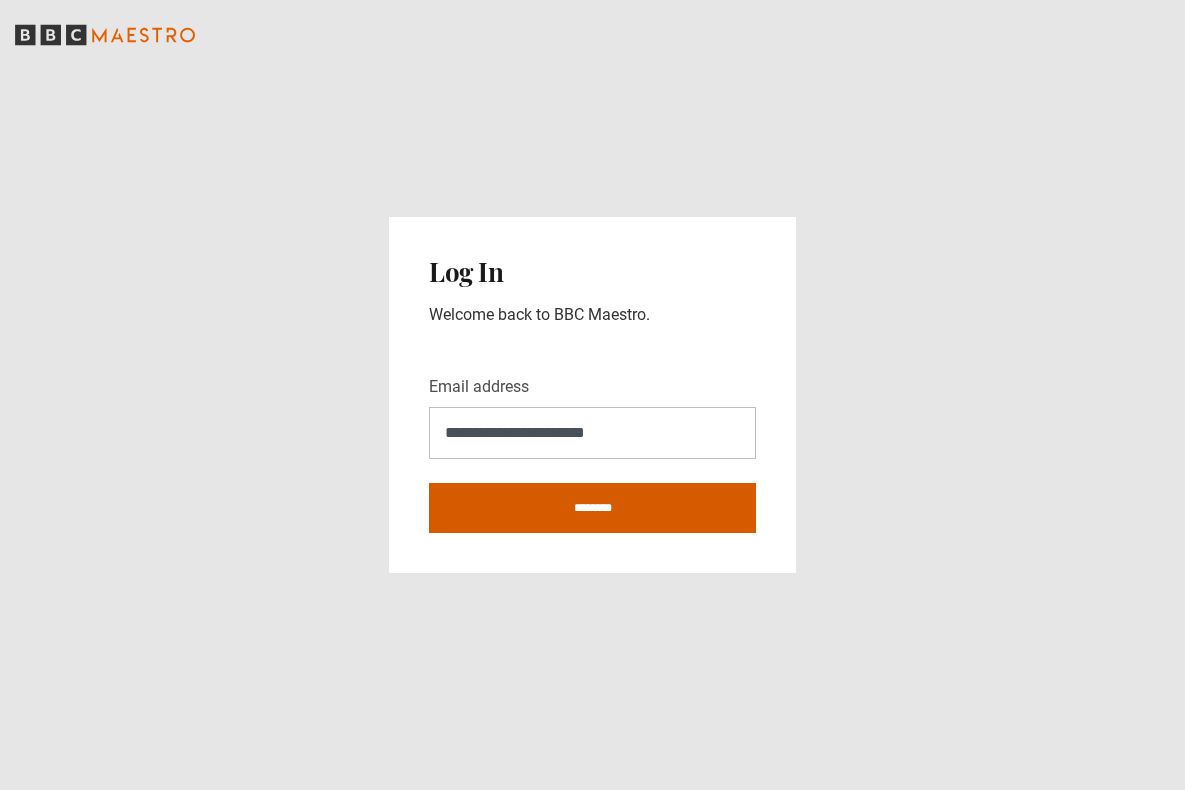 click on "********" at bounding box center [592, 508] 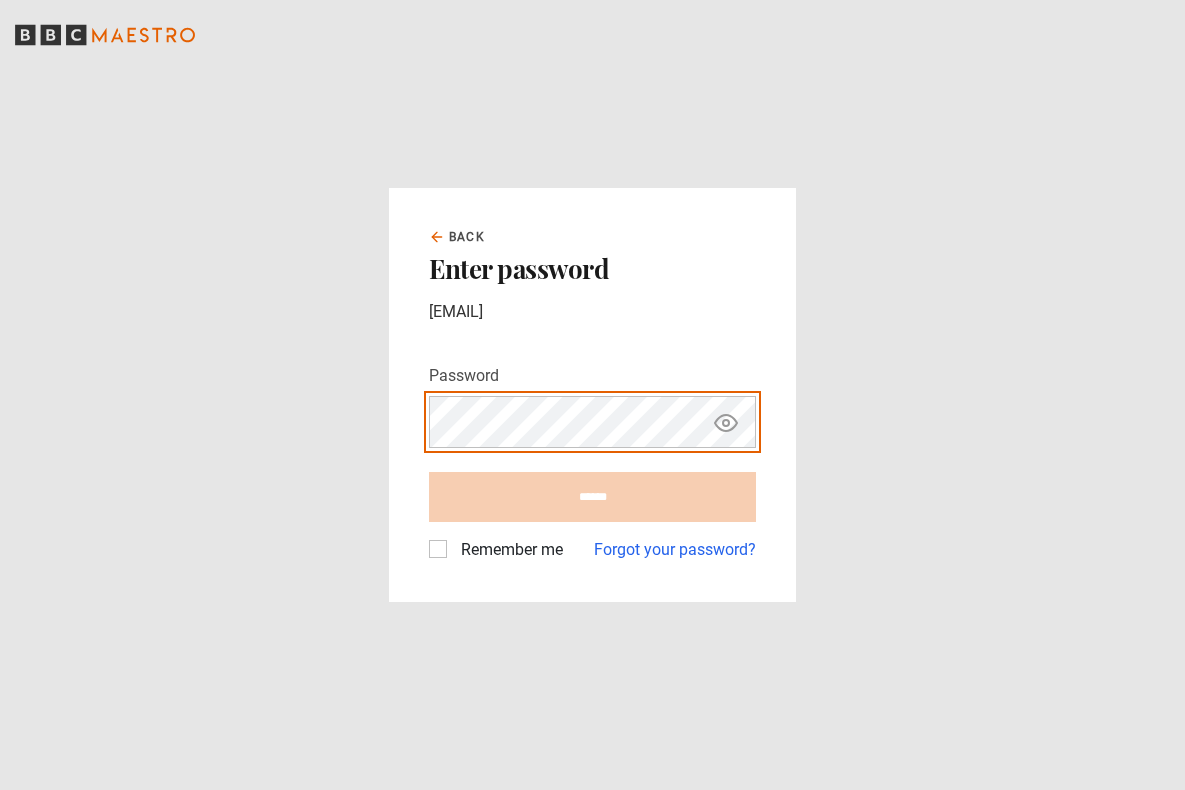 scroll, scrollTop: 0, scrollLeft: 0, axis: both 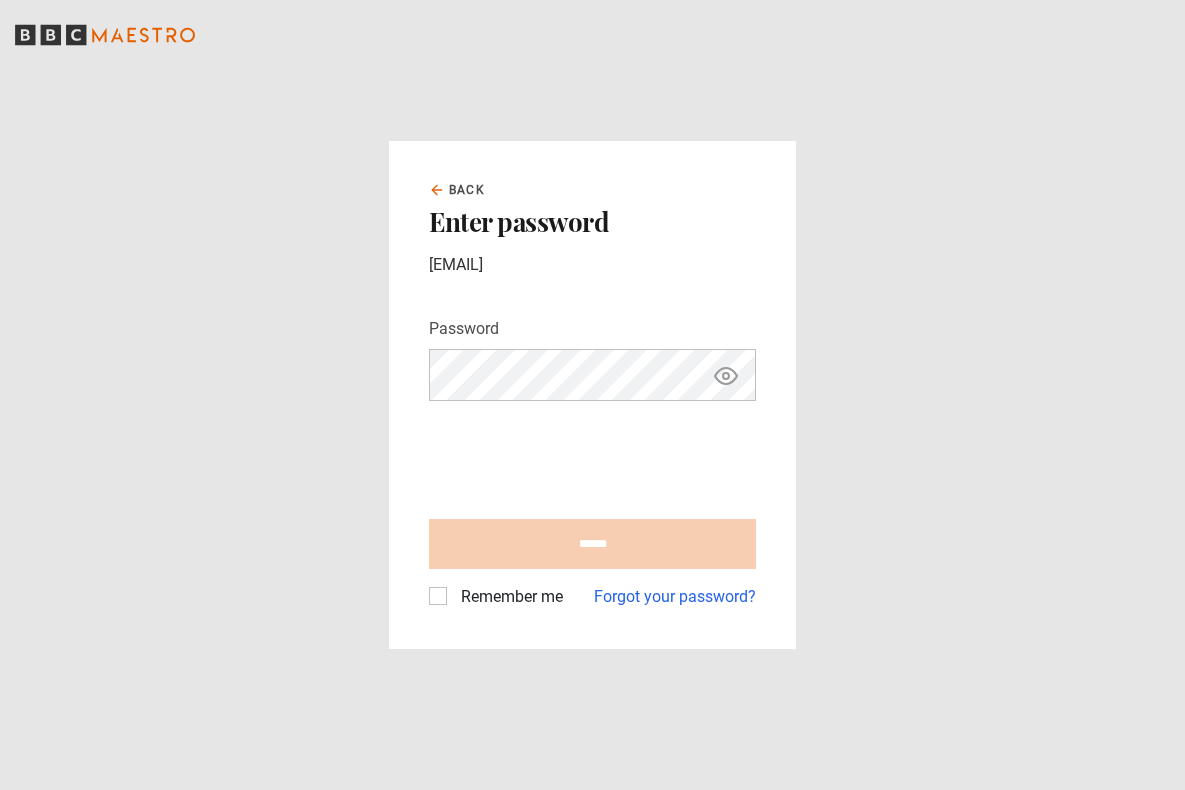 click on "Password
Your password is hidden" at bounding box center [592, 359] 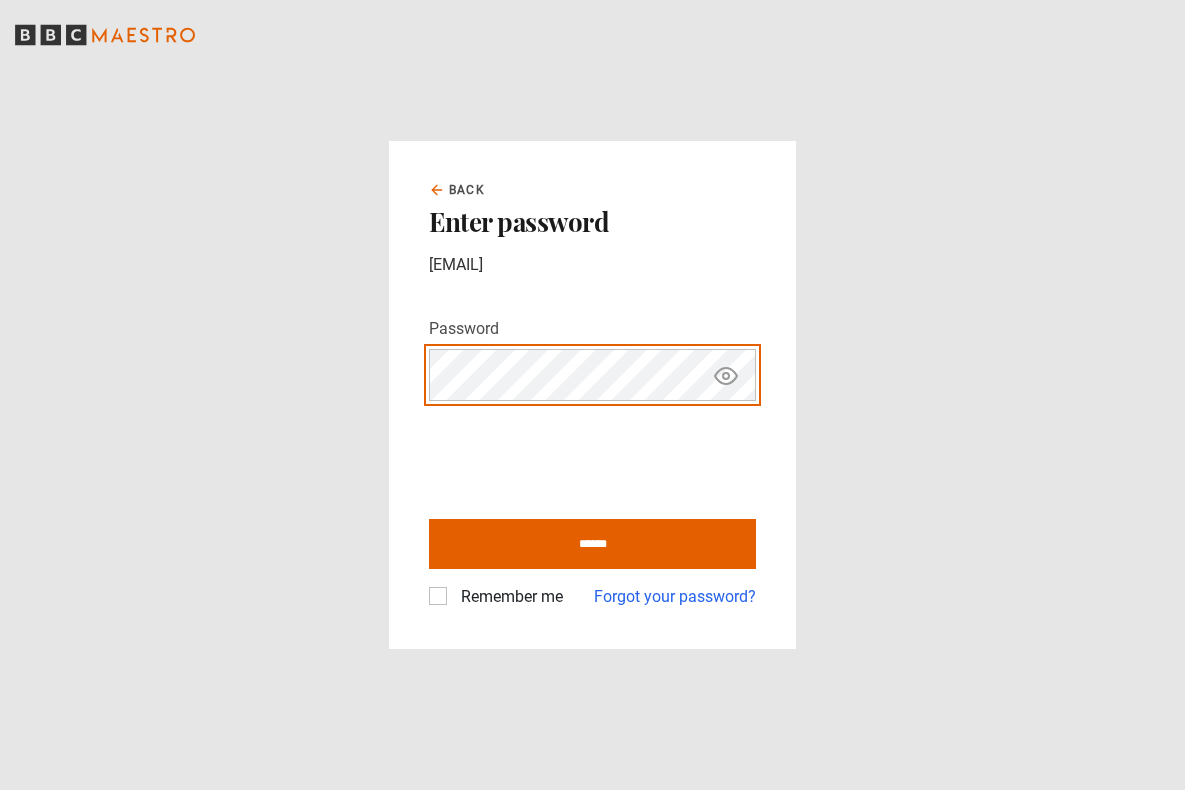 click on "******" at bounding box center [592, 544] 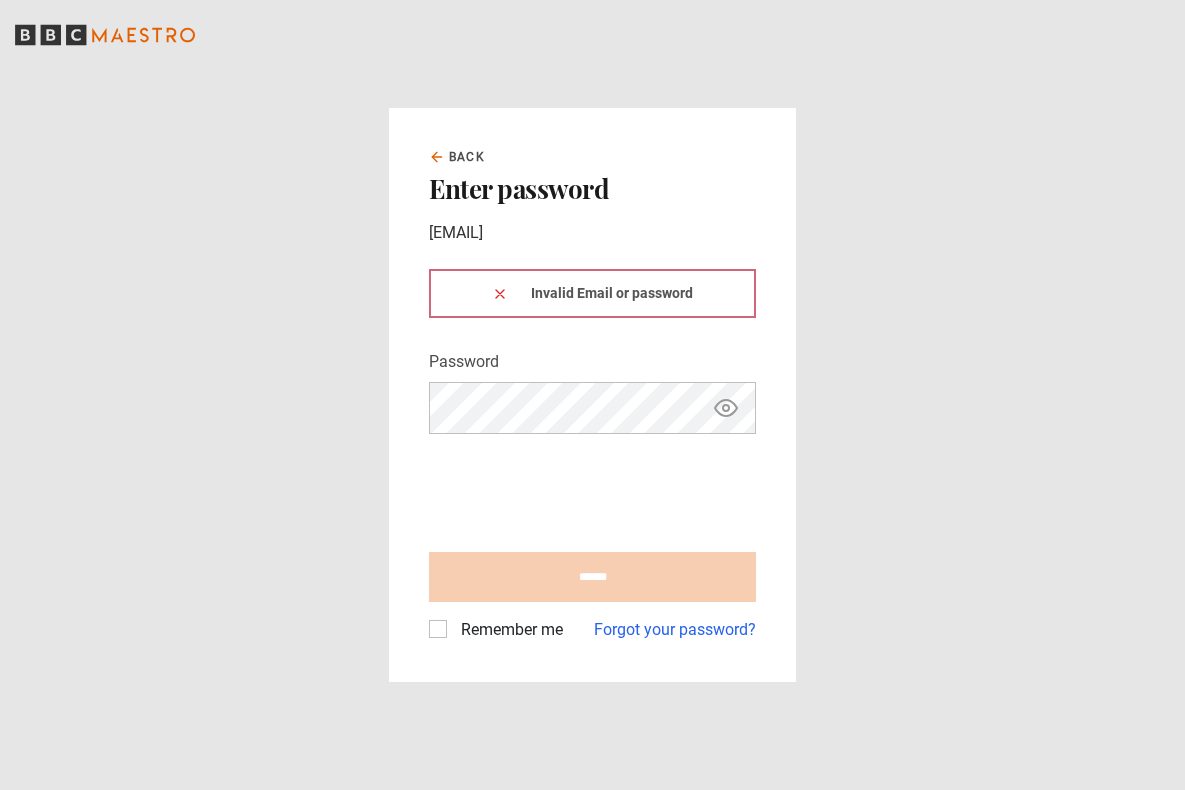 scroll, scrollTop: 0, scrollLeft: 0, axis: both 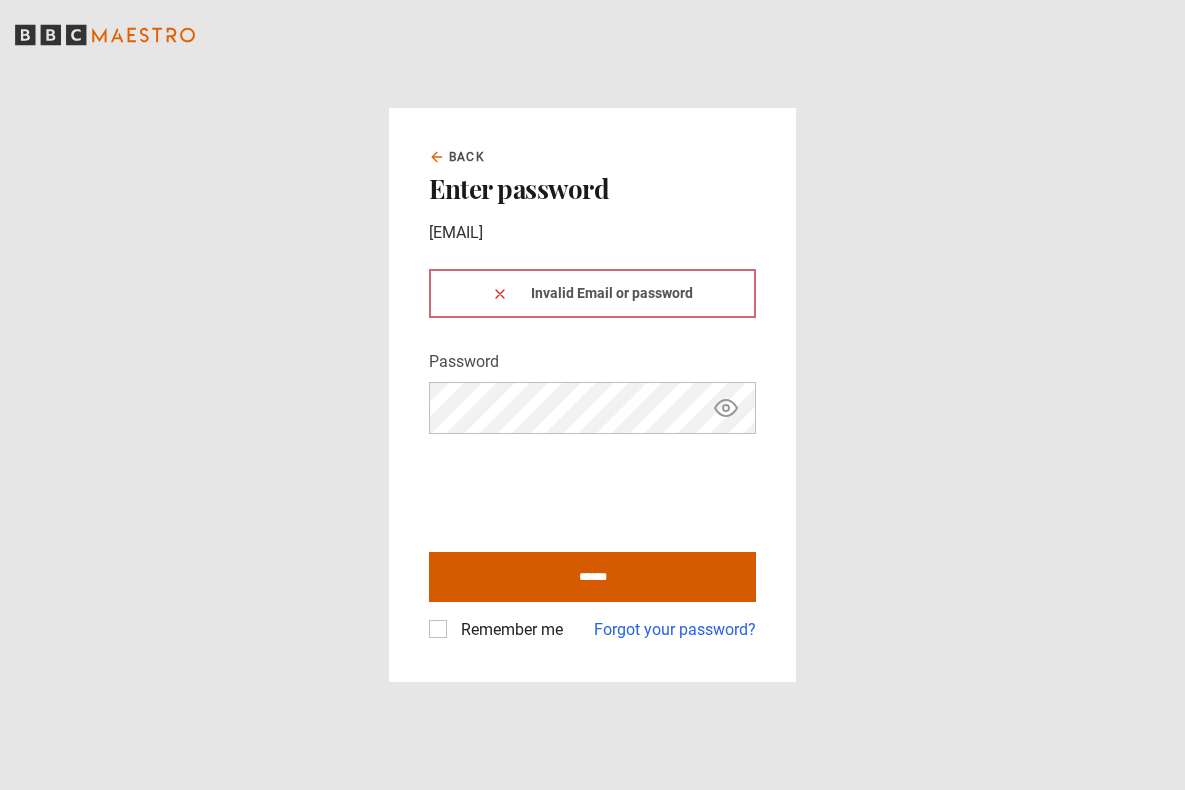 click on "******" at bounding box center [592, 577] 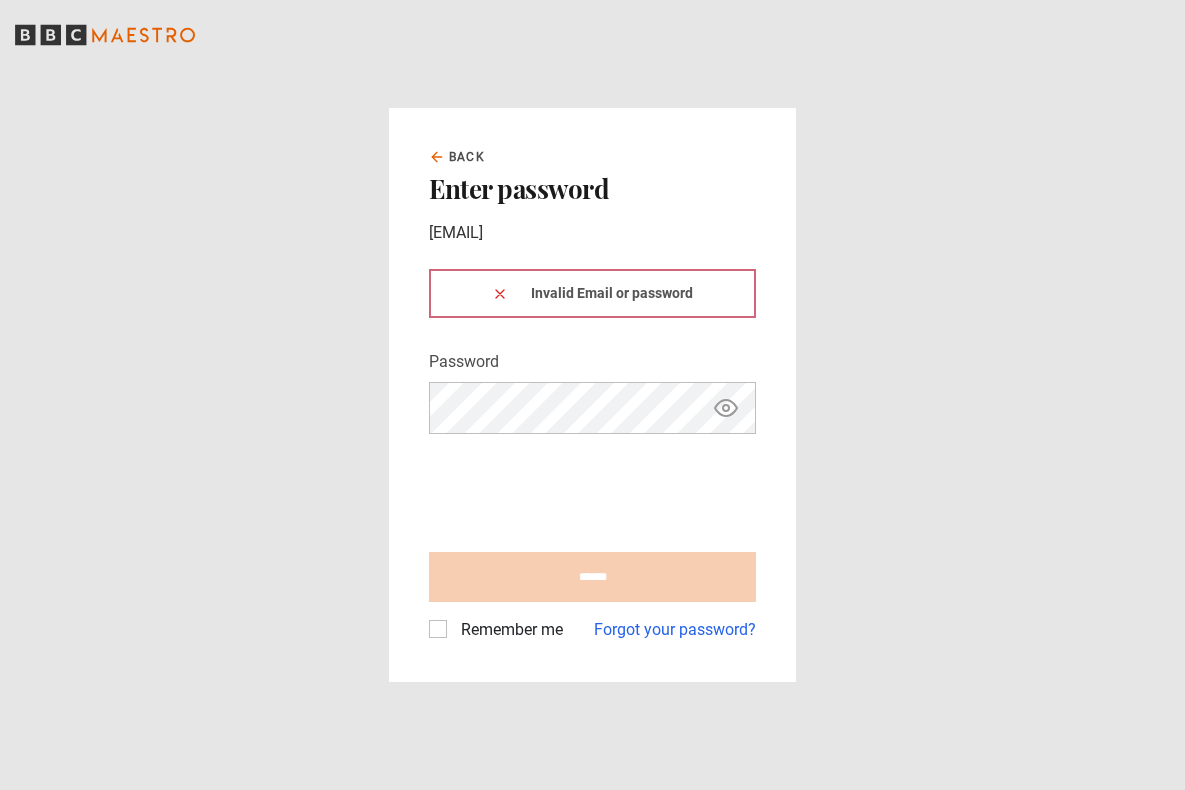 scroll, scrollTop: 0, scrollLeft: 0, axis: both 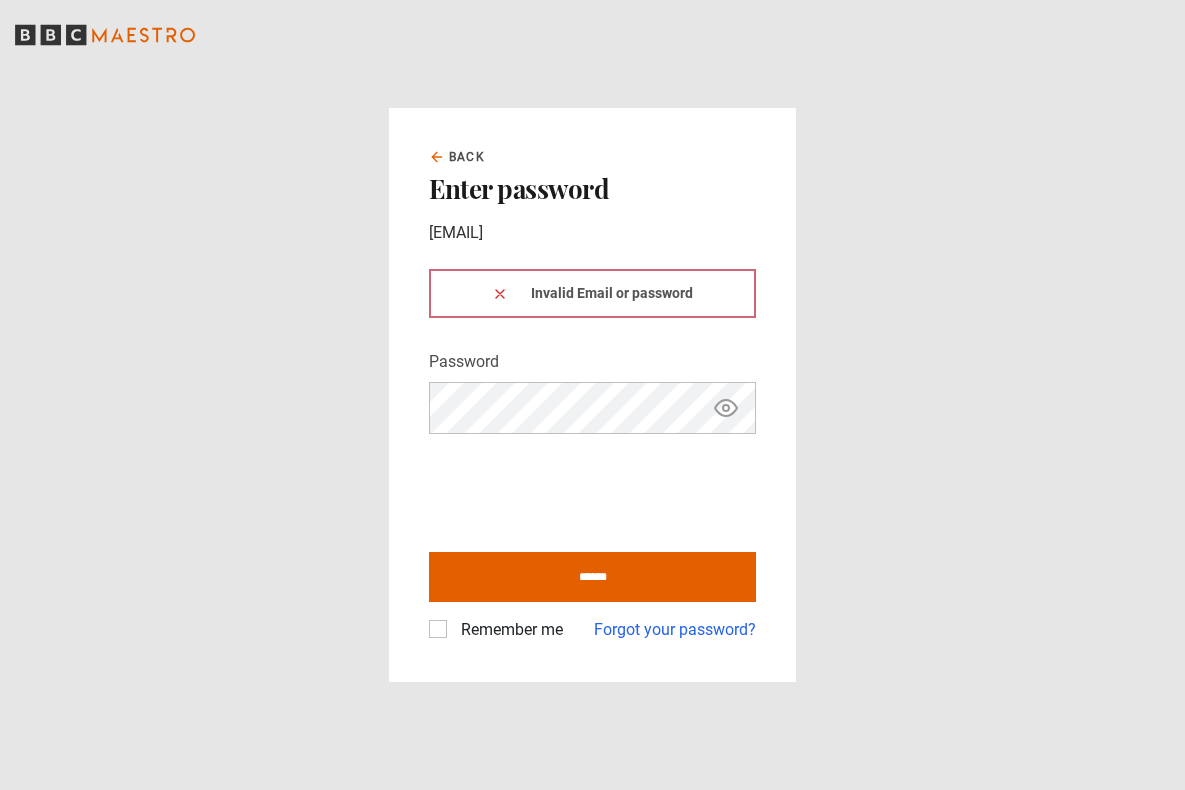 click at bounding box center [726, 408] 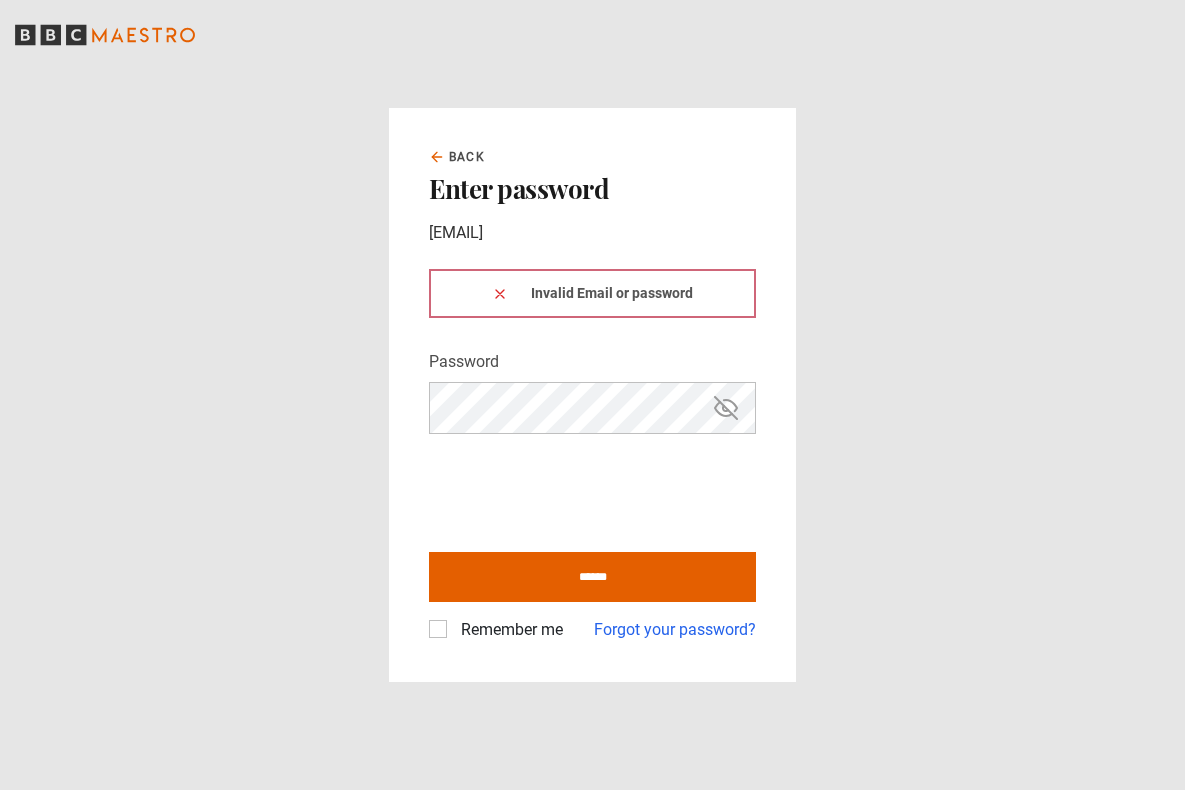 click on "Remember me" at bounding box center [508, 630] 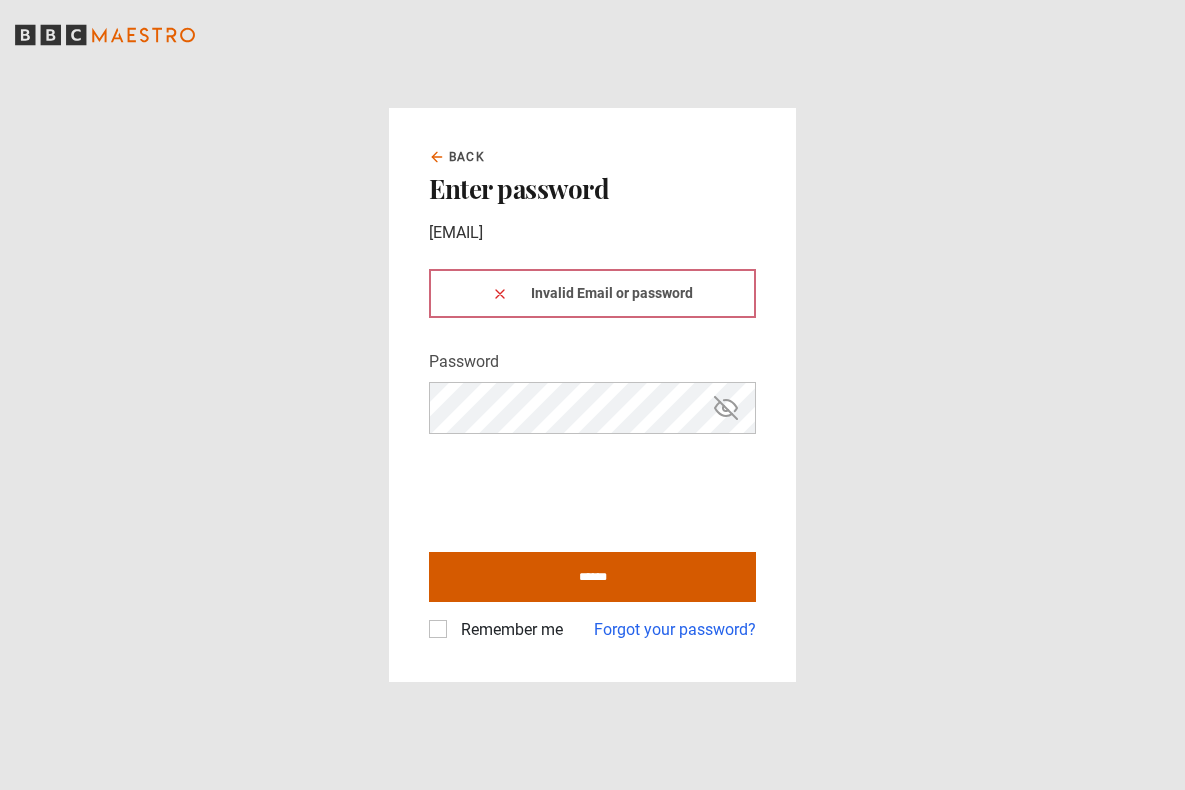 click on "******" at bounding box center [592, 577] 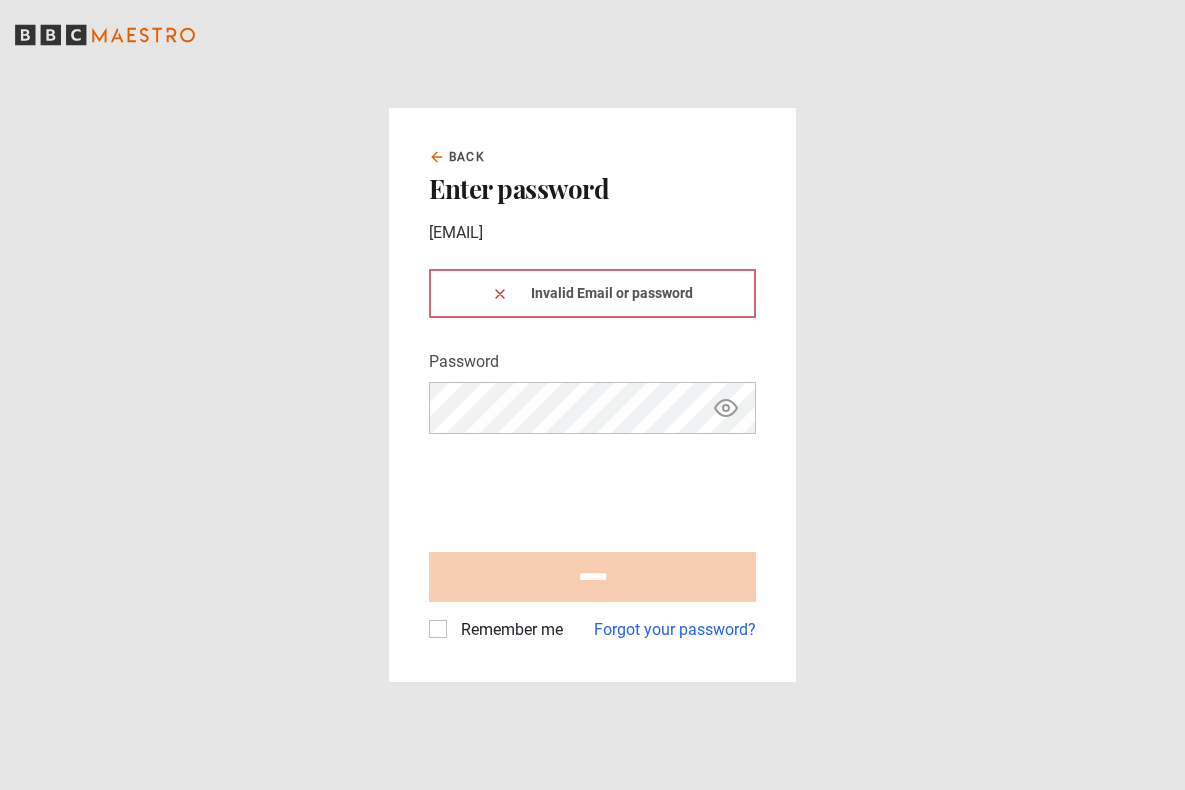 scroll, scrollTop: 0, scrollLeft: 0, axis: both 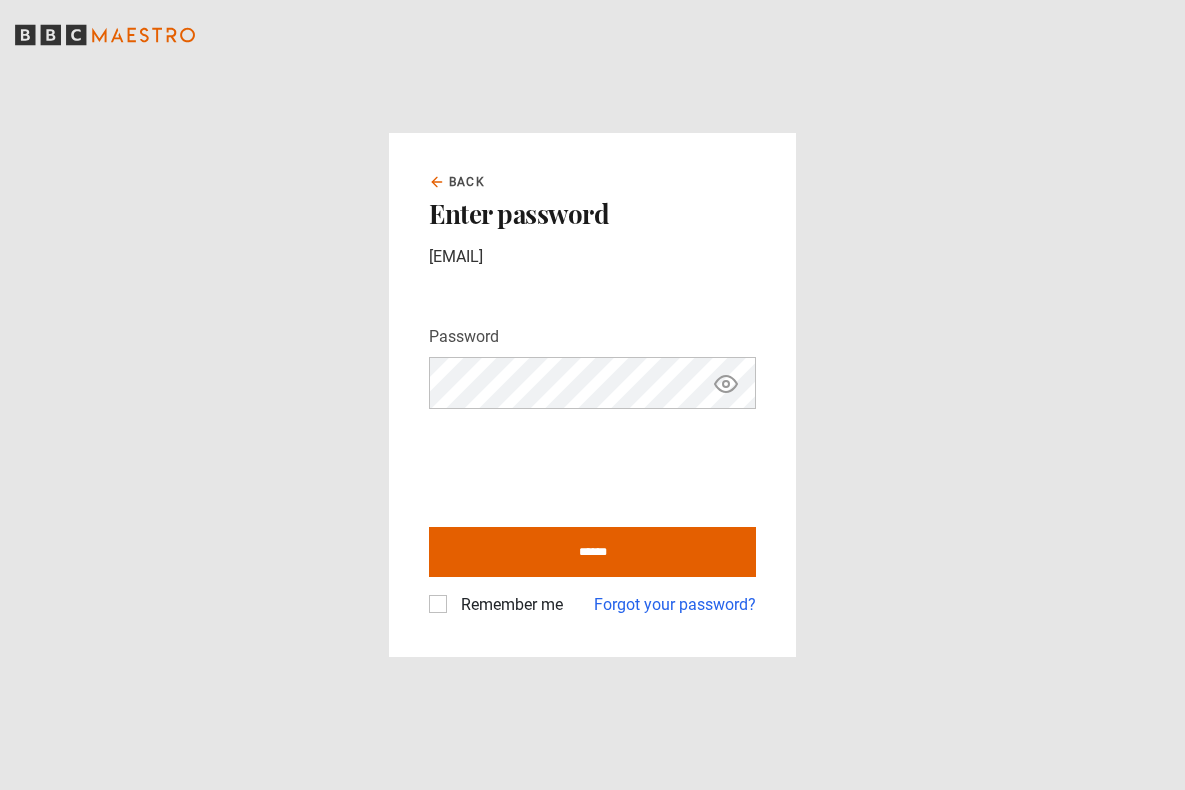 click 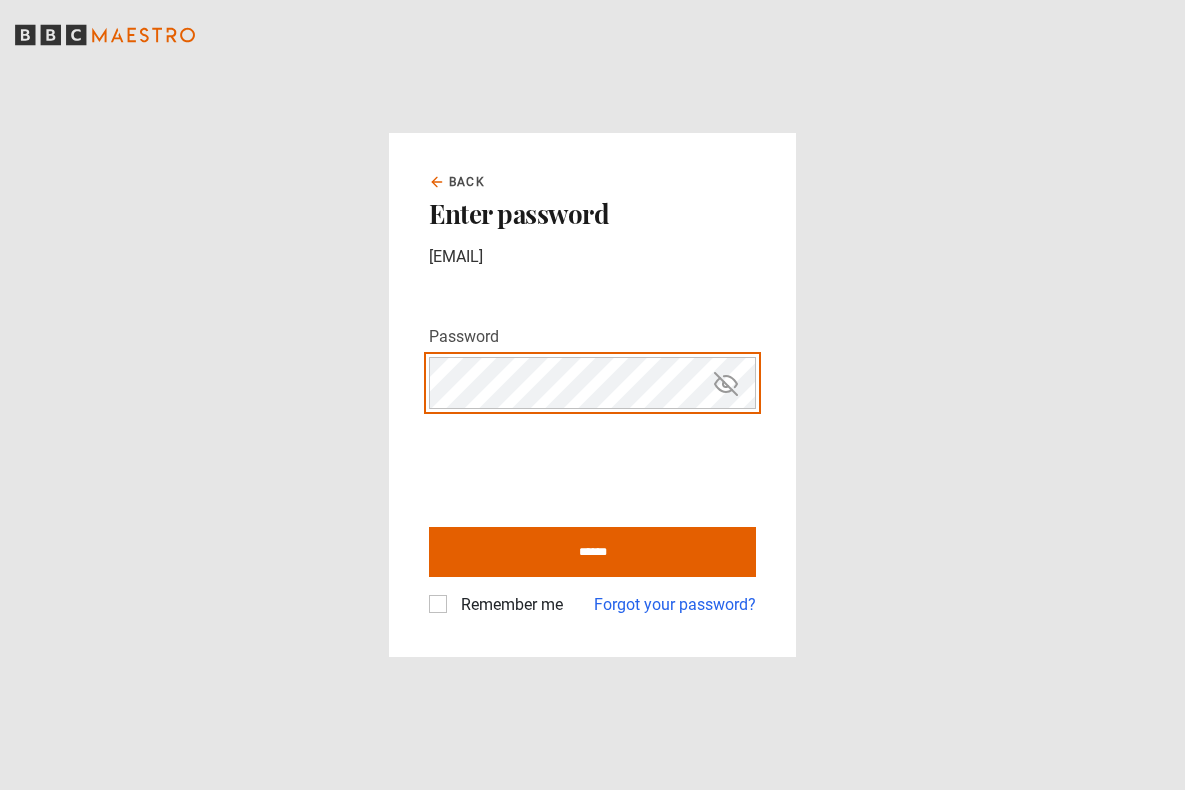 click on "******" at bounding box center (592, 552) 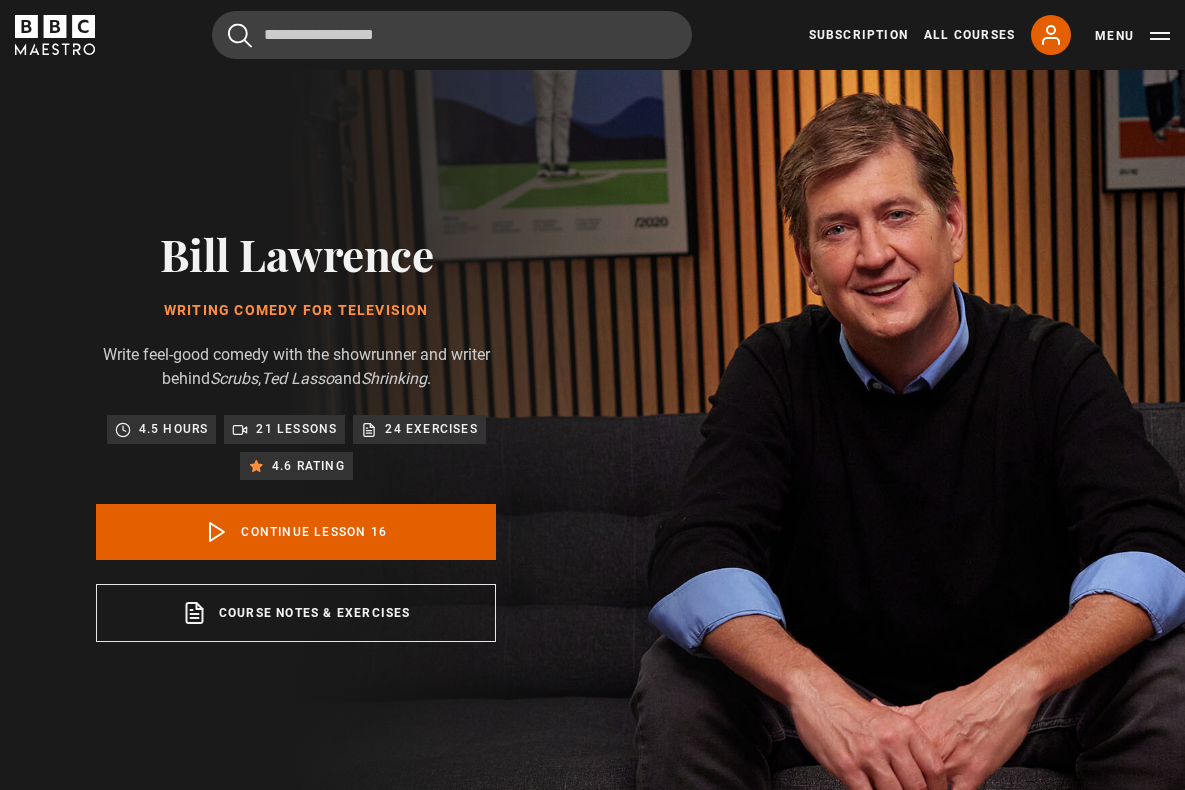 scroll, scrollTop: 800, scrollLeft: 0, axis: vertical 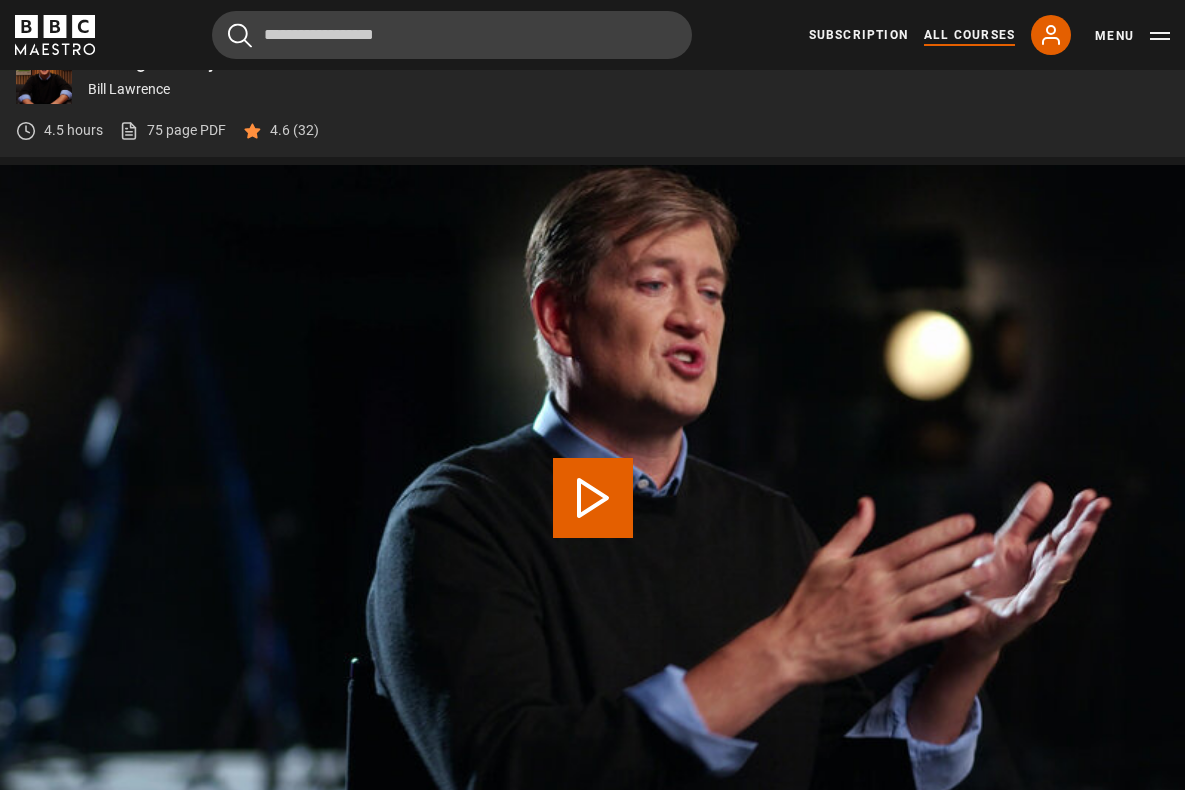 click on "All Courses" at bounding box center (969, 35) 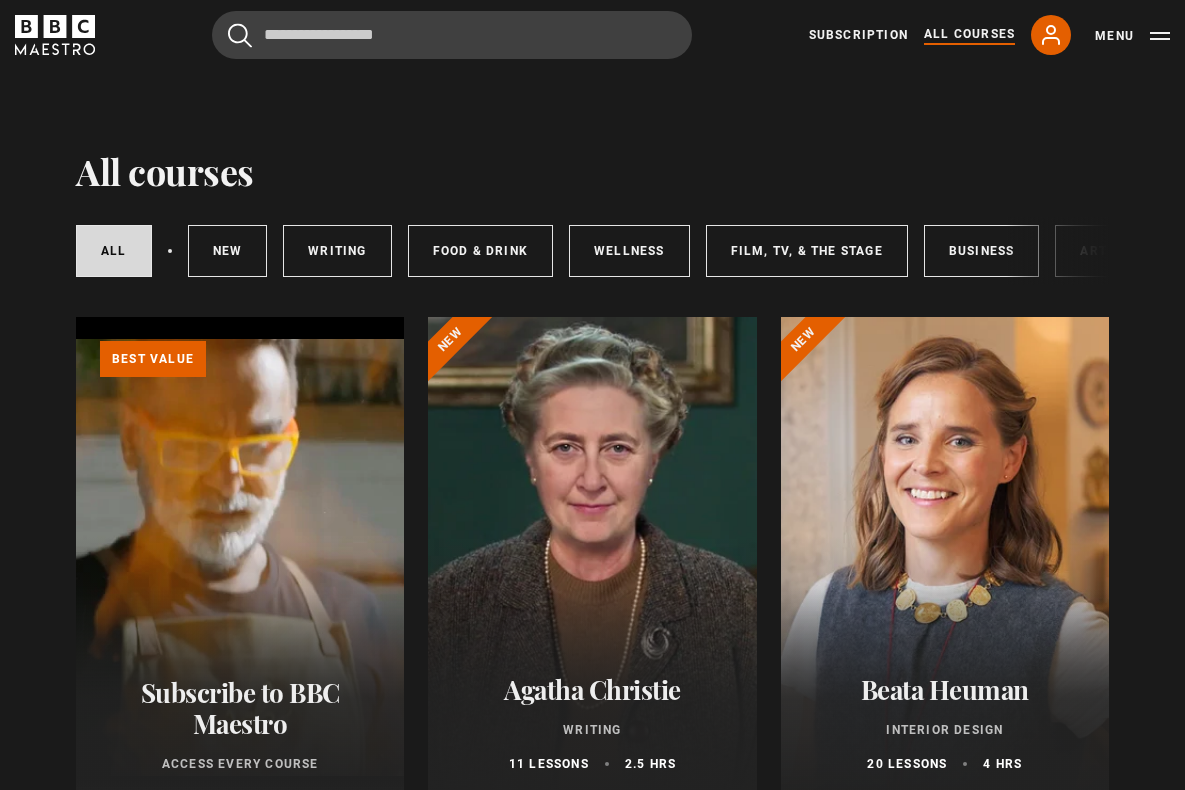 scroll, scrollTop: 0, scrollLeft: 0, axis: both 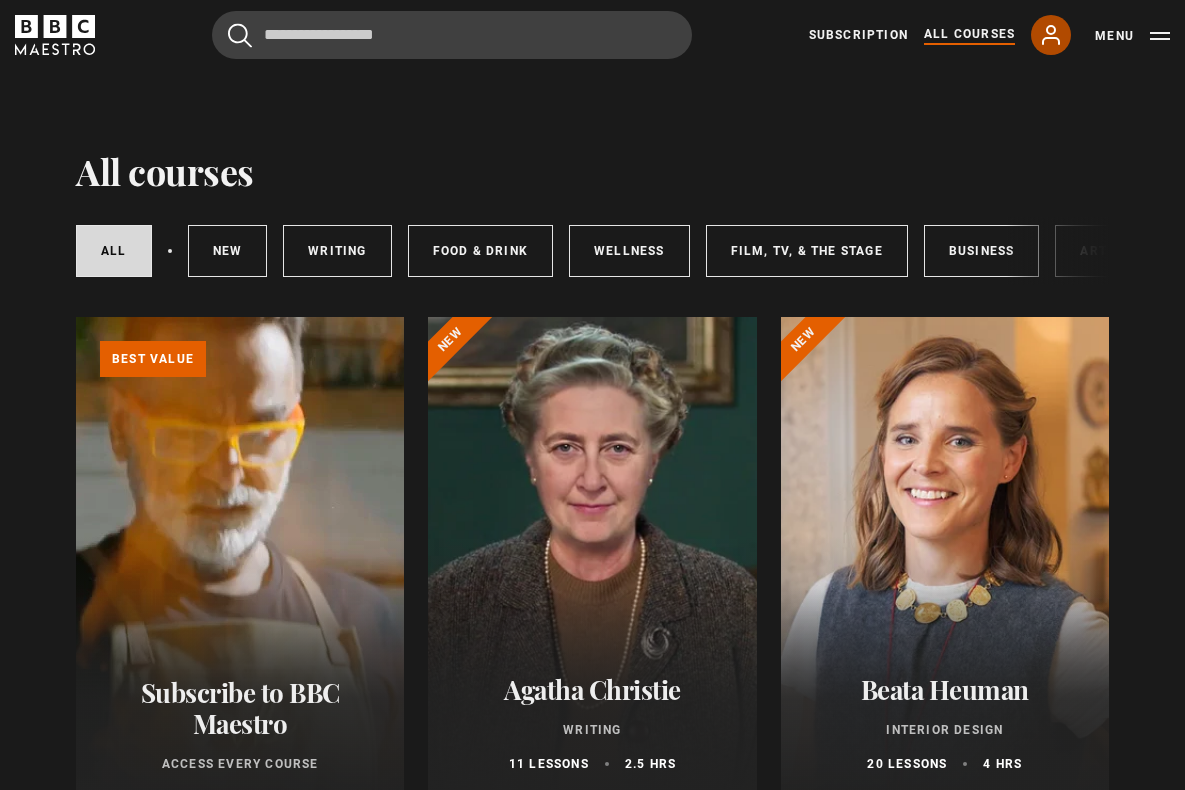 click 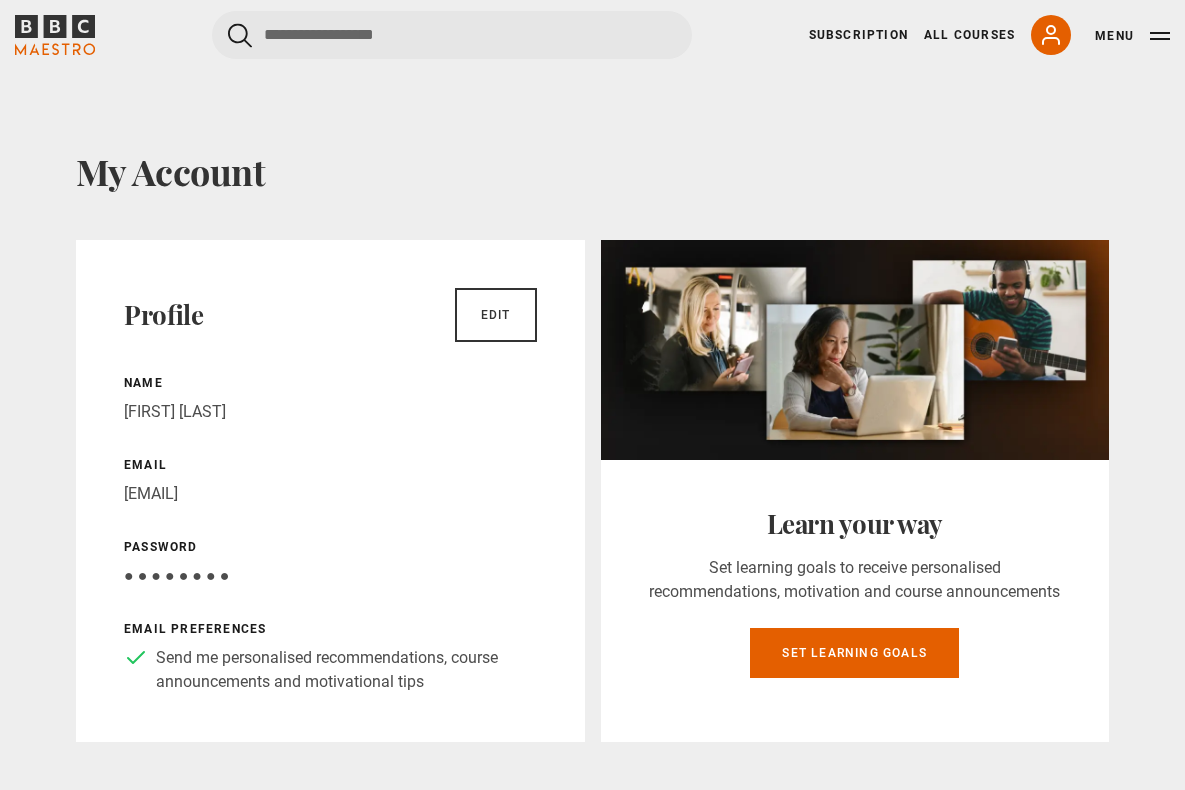 scroll, scrollTop: 0, scrollLeft: 0, axis: both 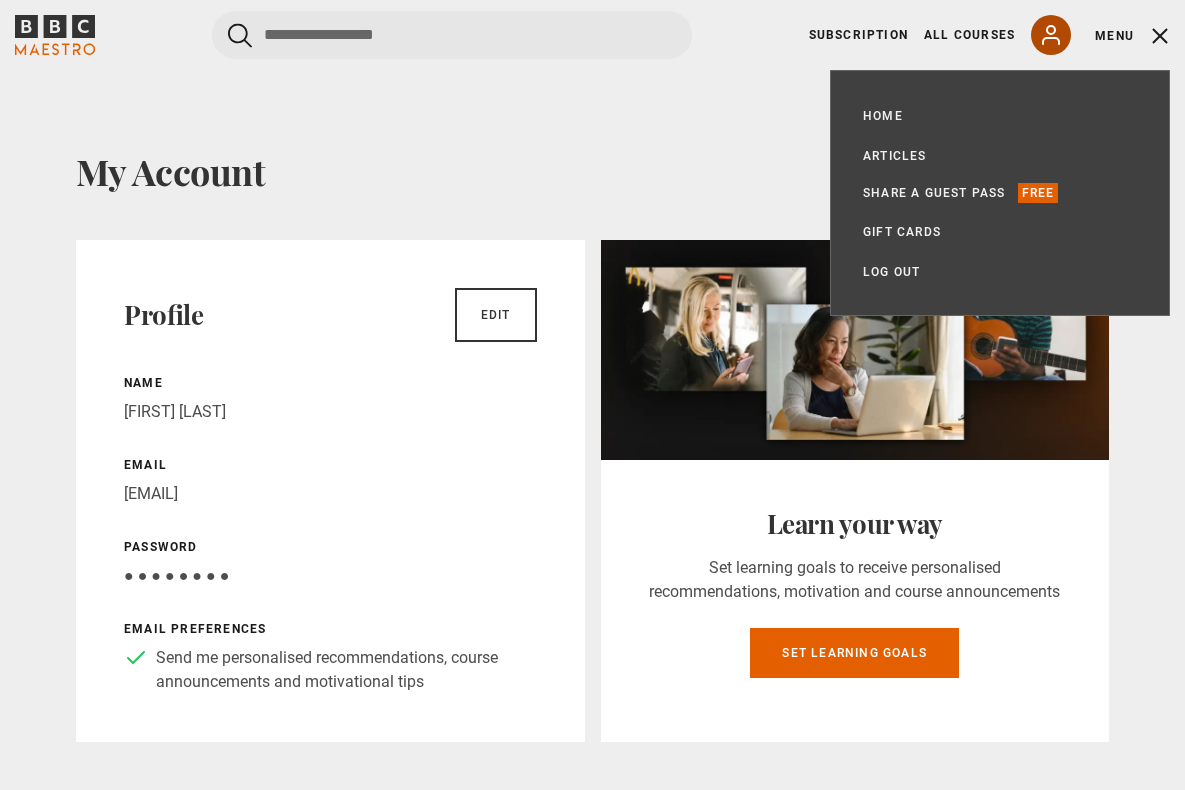 click 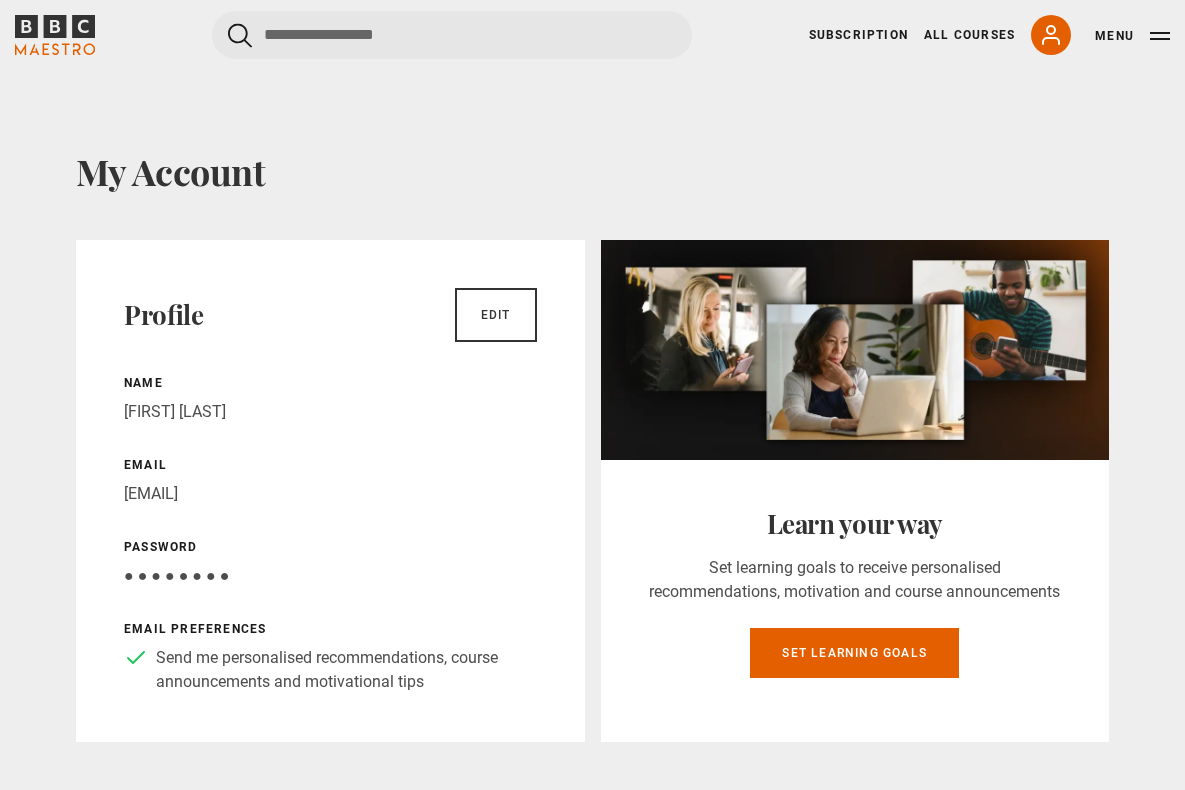 scroll, scrollTop: 0, scrollLeft: 0, axis: both 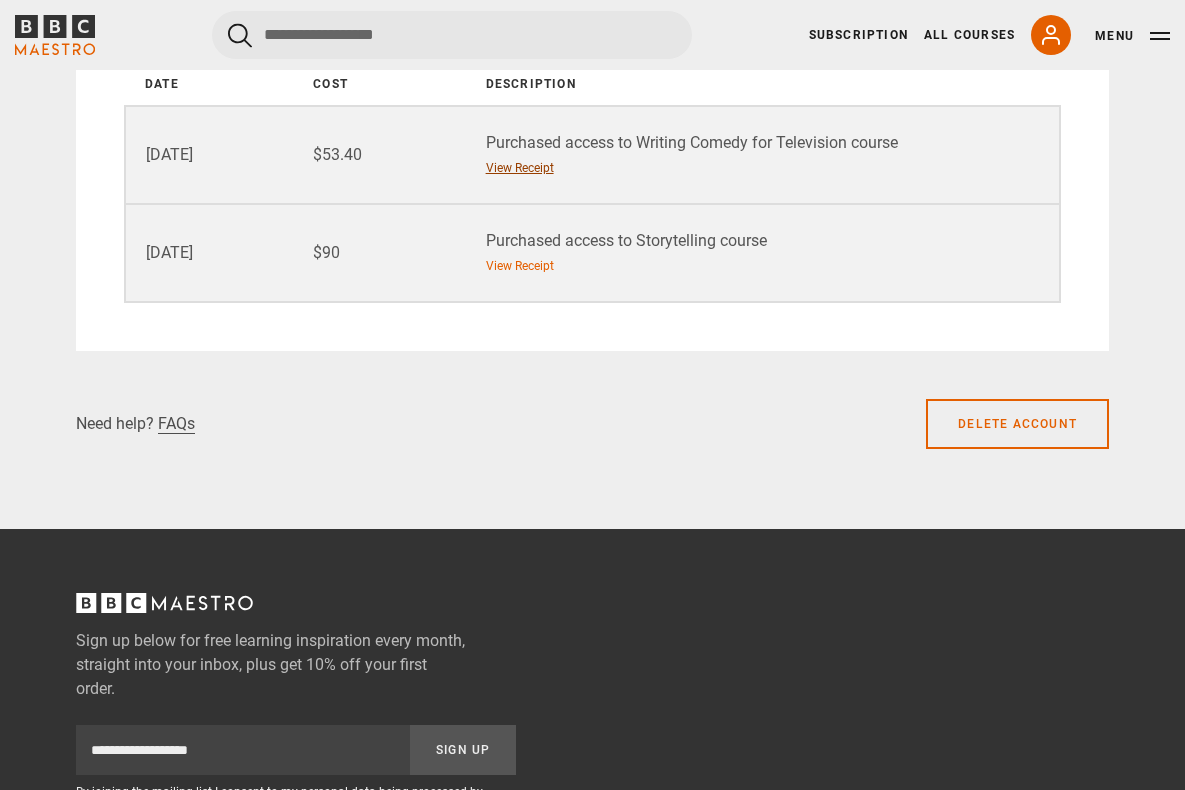 click on "View Receipt" at bounding box center (520, 168) 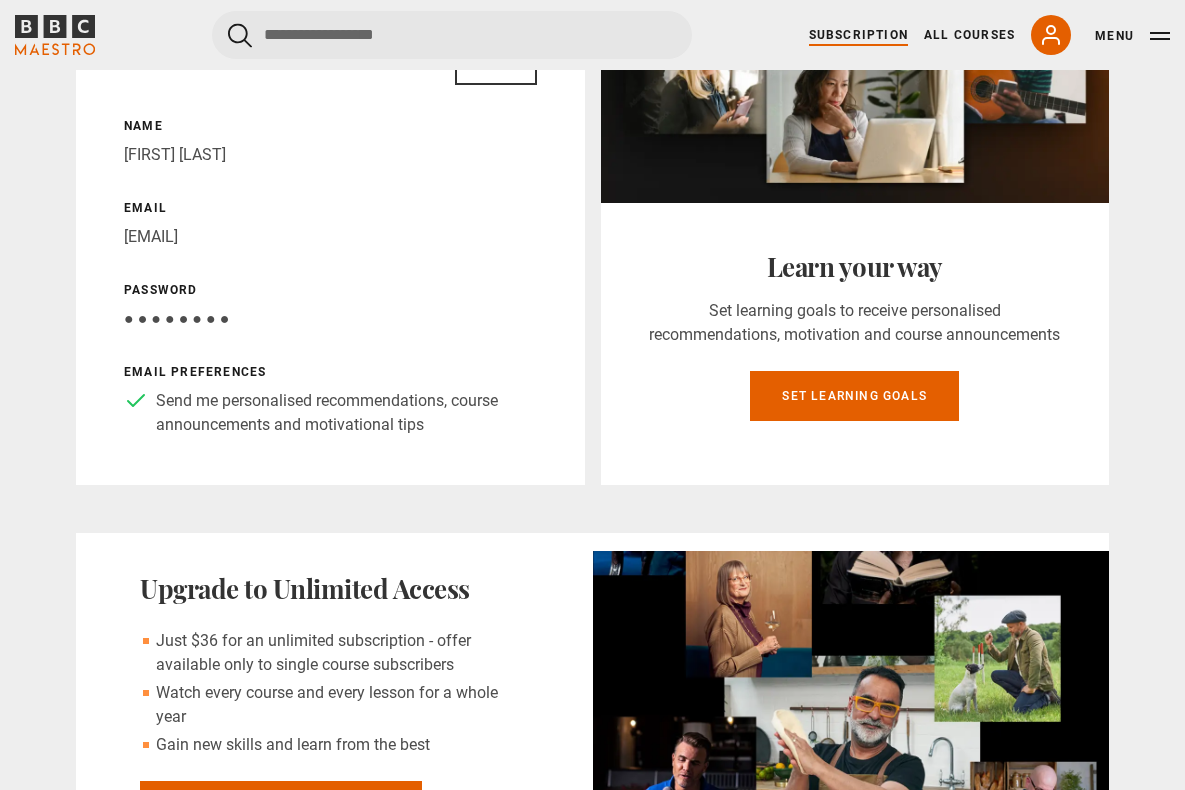 scroll, scrollTop: 208, scrollLeft: 0, axis: vertical 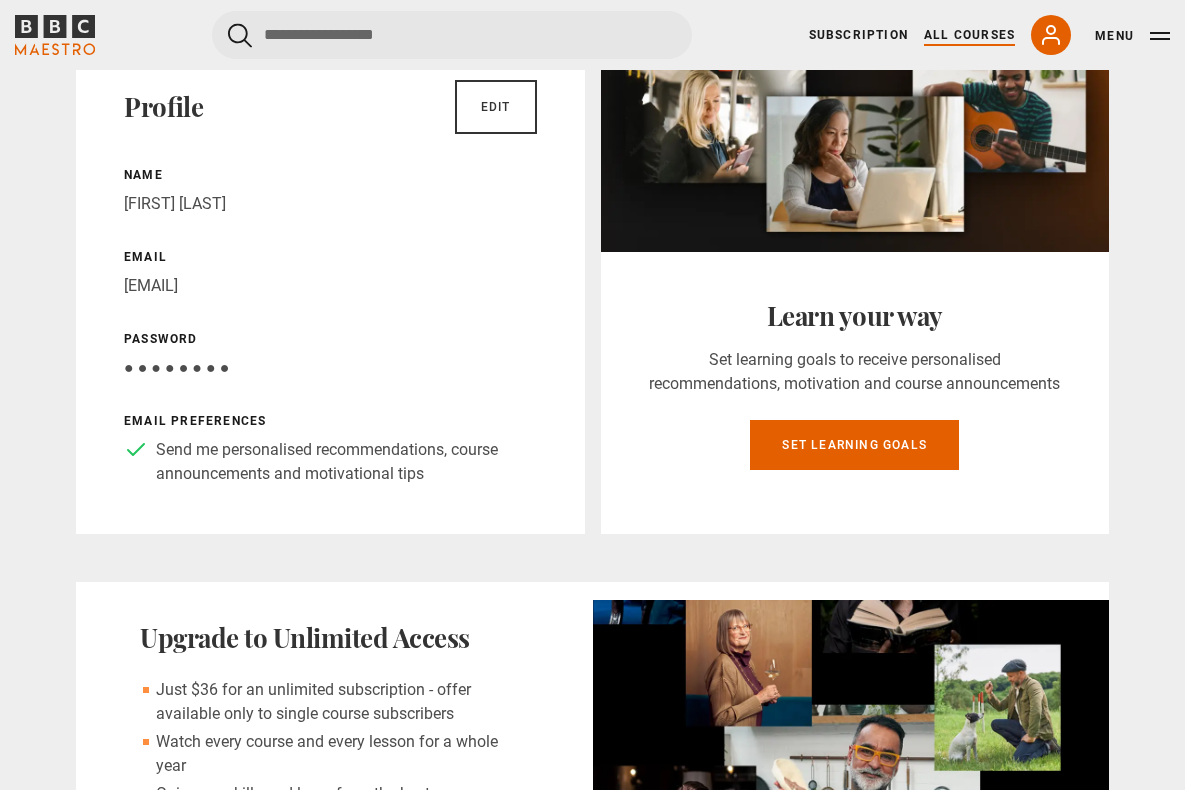 click on "All Courses" at bounding box center [969, 35] 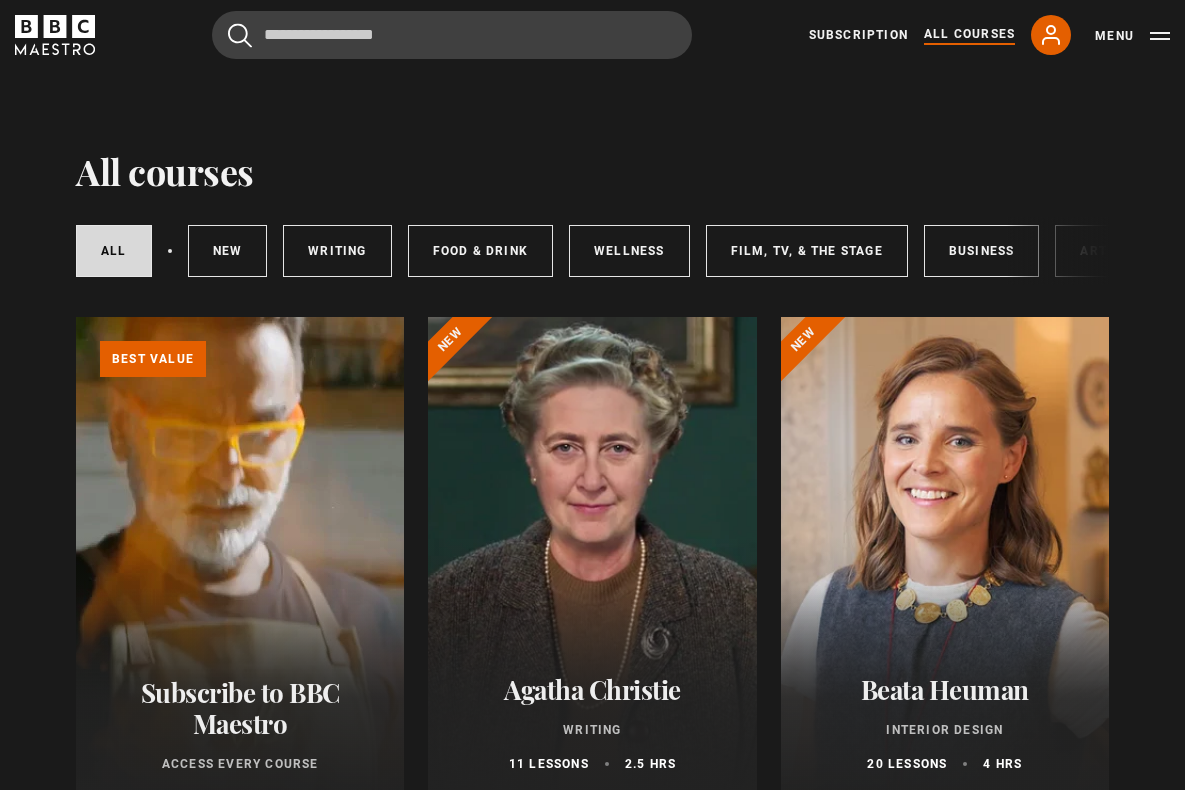 scroll, scrollTop: 0, scrollLeft: 0, axis: both 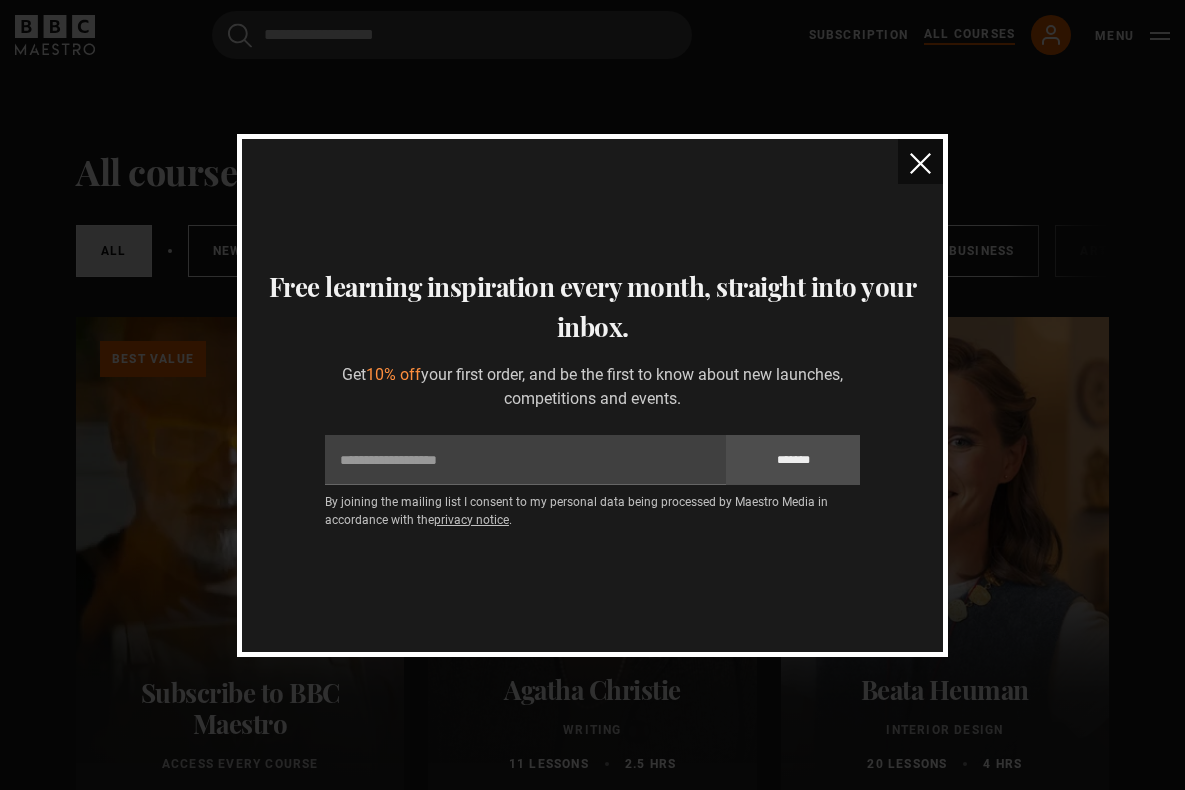 click at bounding box center (920, 163) 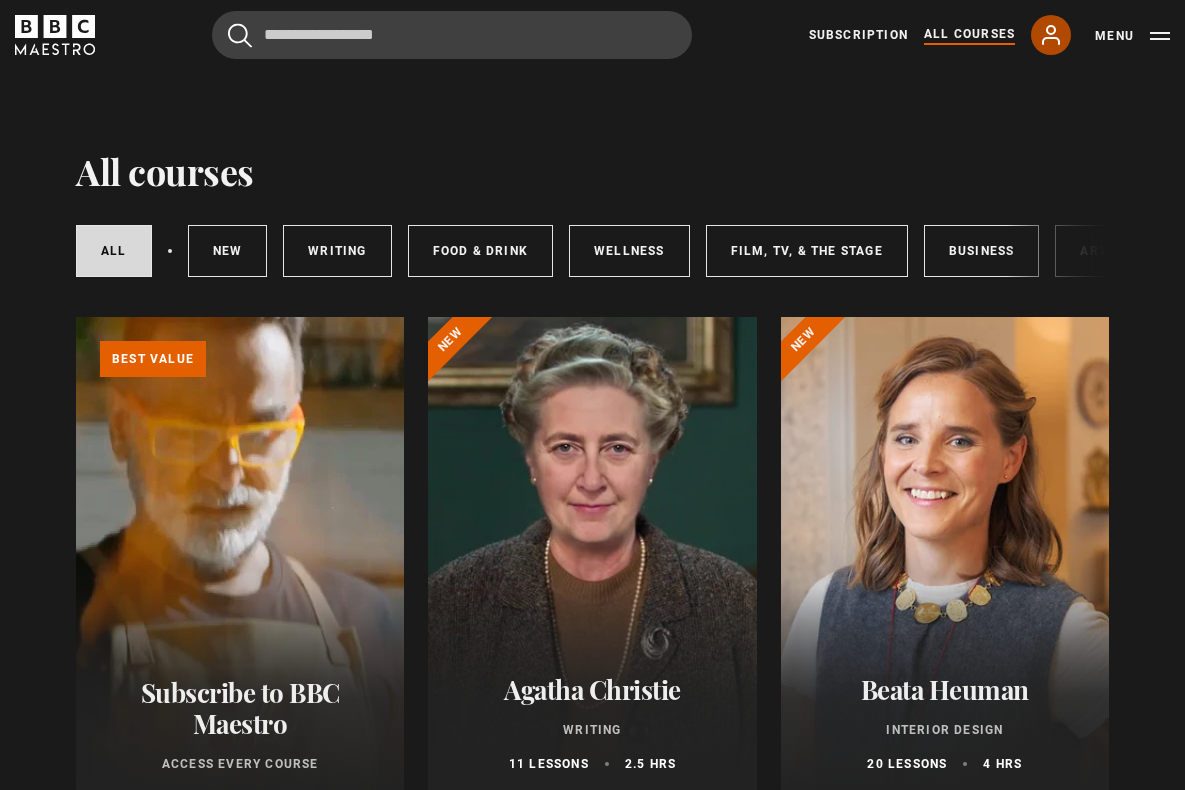 click on "My Account" at bounding box center [1051, 35] 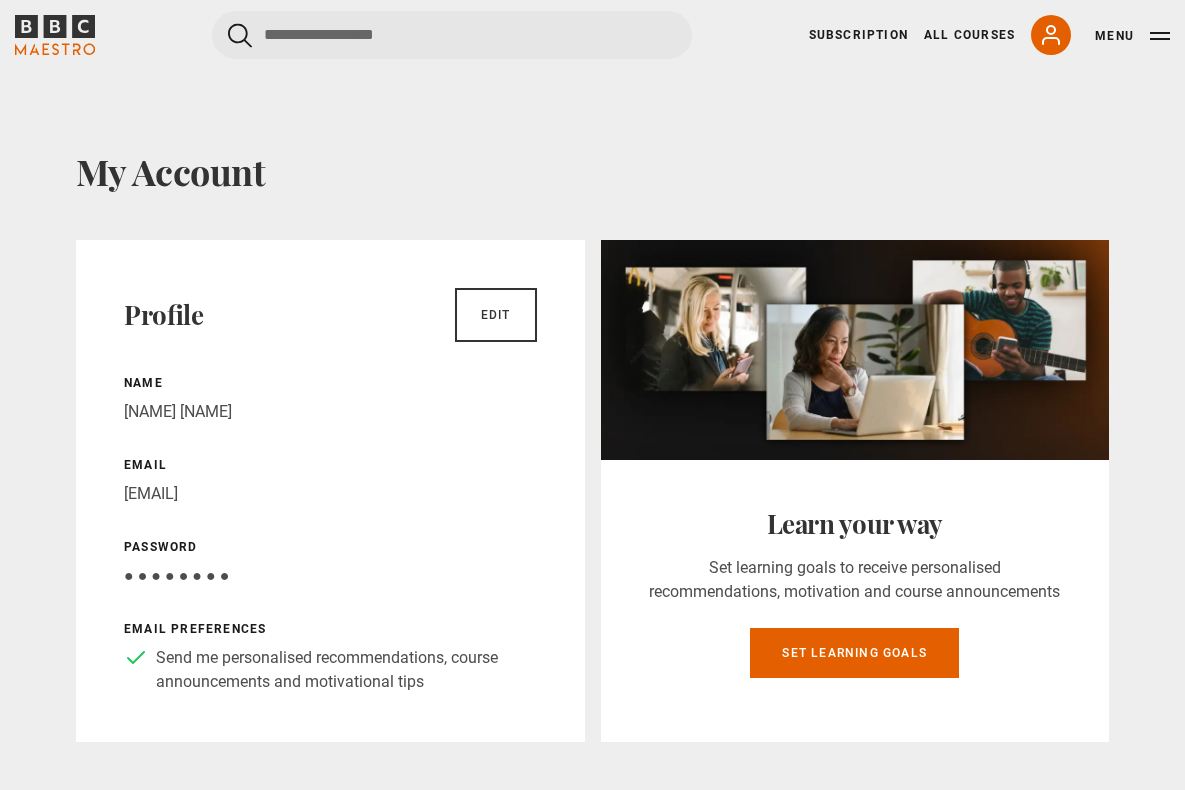 scroll, scrollTop: 0, scrollLeft: 0, axis: both 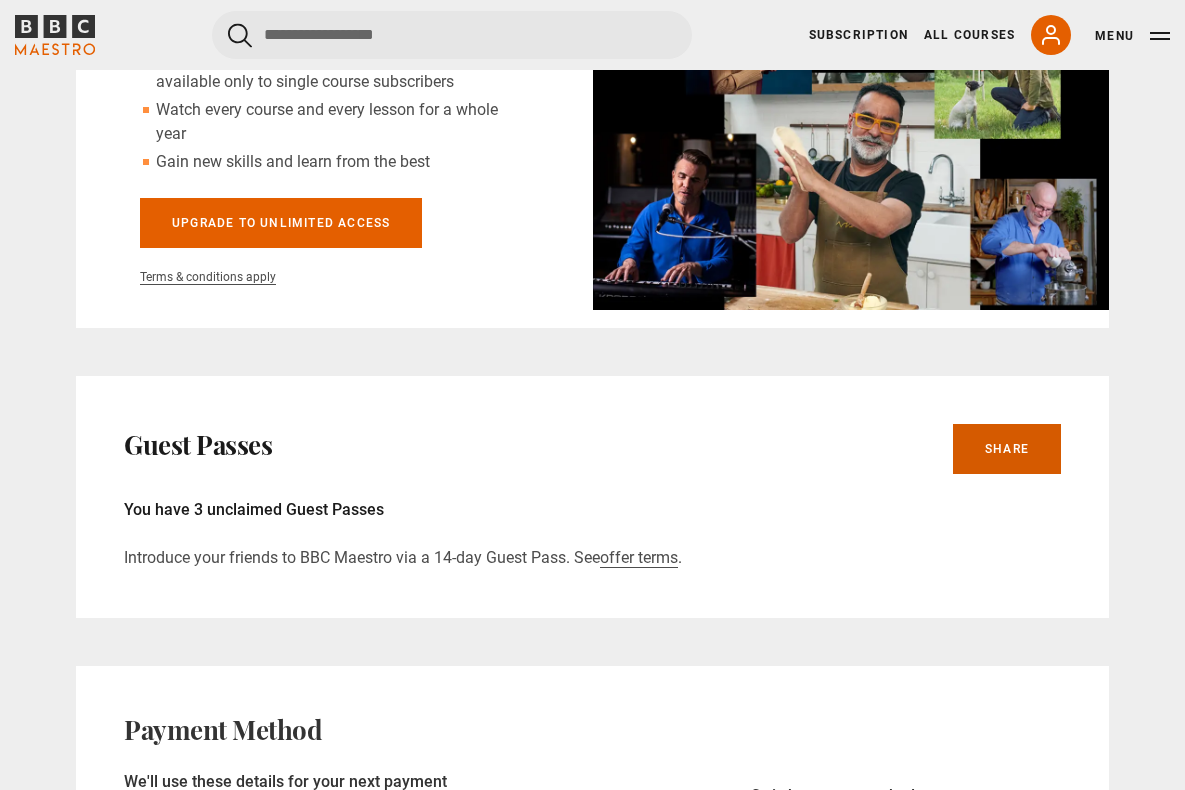 click on "Share" at bounding box center [1007, 449] 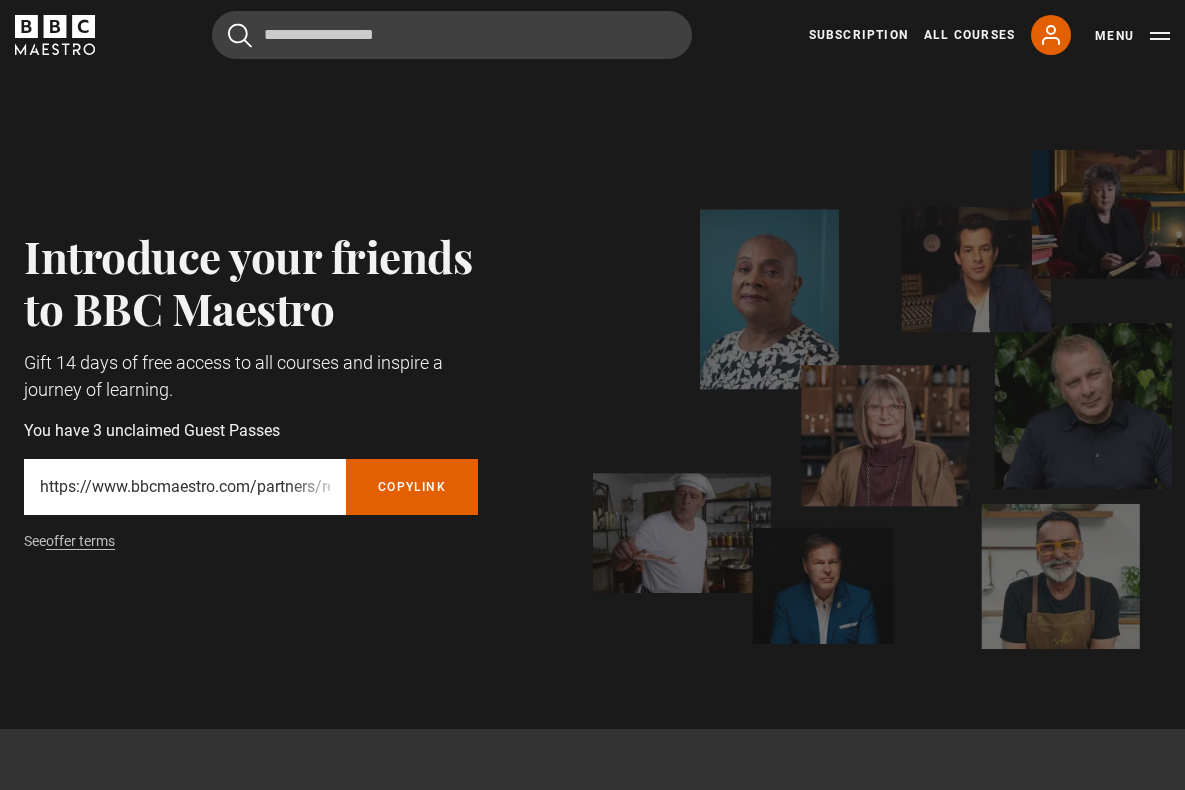 scroll, scrollTop: 0, scrollLeft: 0, axis: both 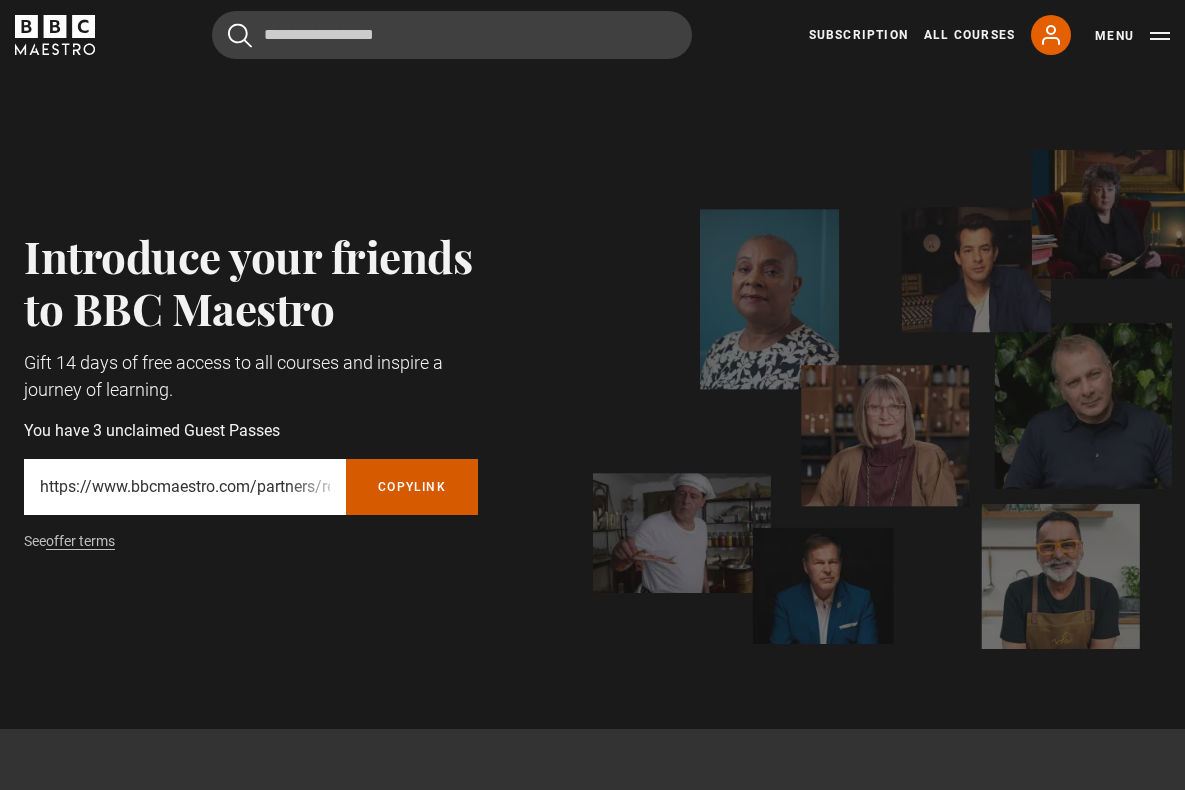 click on "Copy  referral  link" at bounding box center (412, 487) 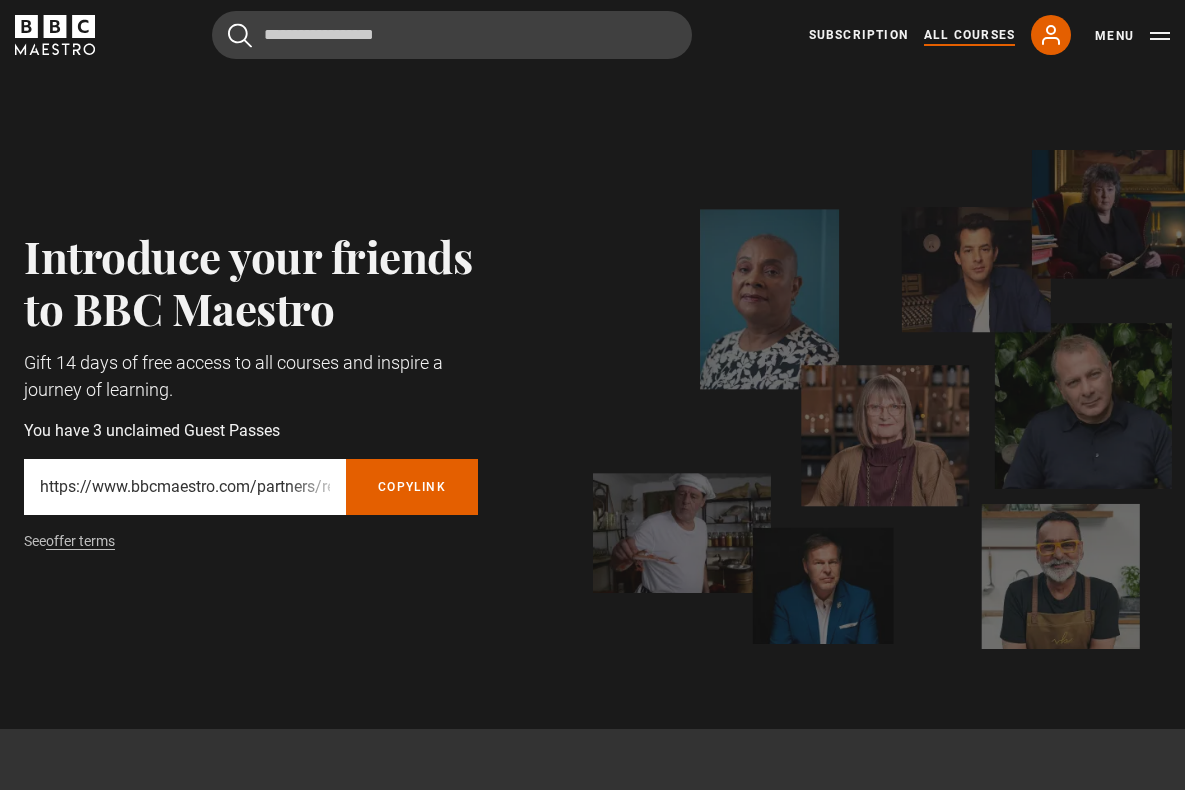 click on "All Courses" at bounding box center (969, 35) 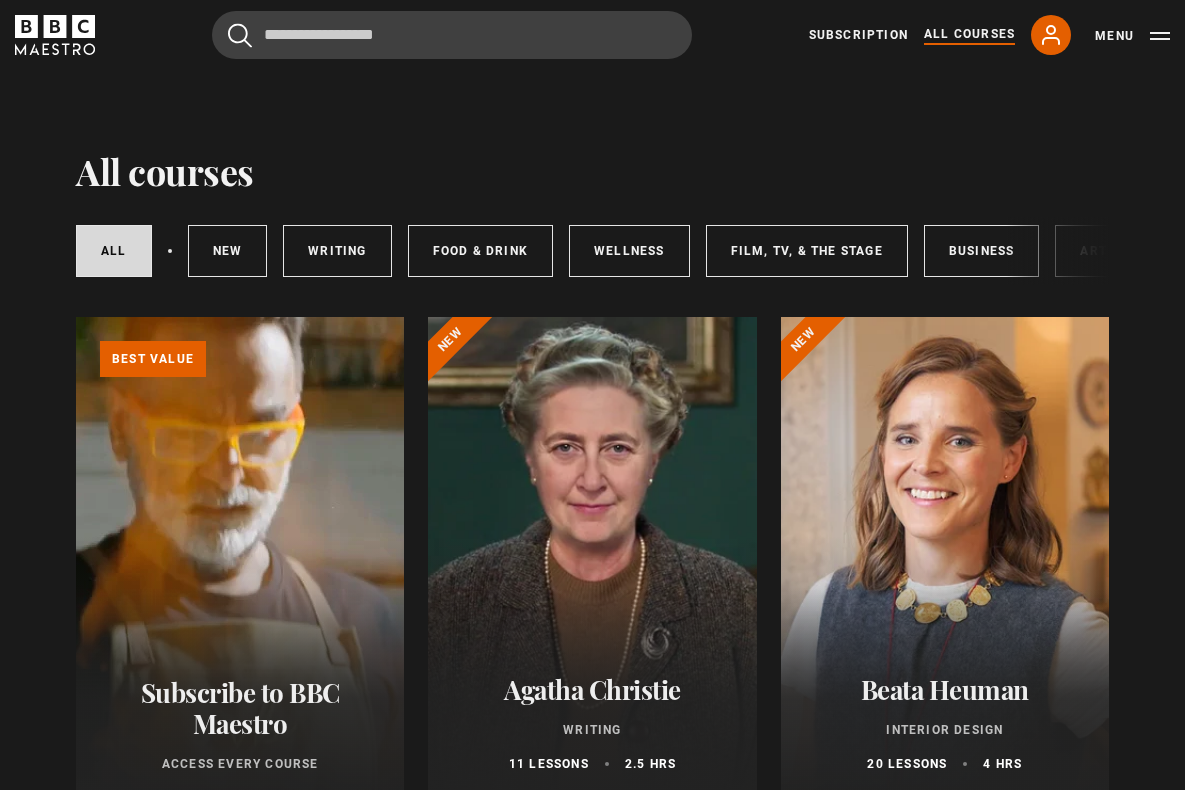 scroll, scrollTop: 0, scrollLeft: 0, axis: both 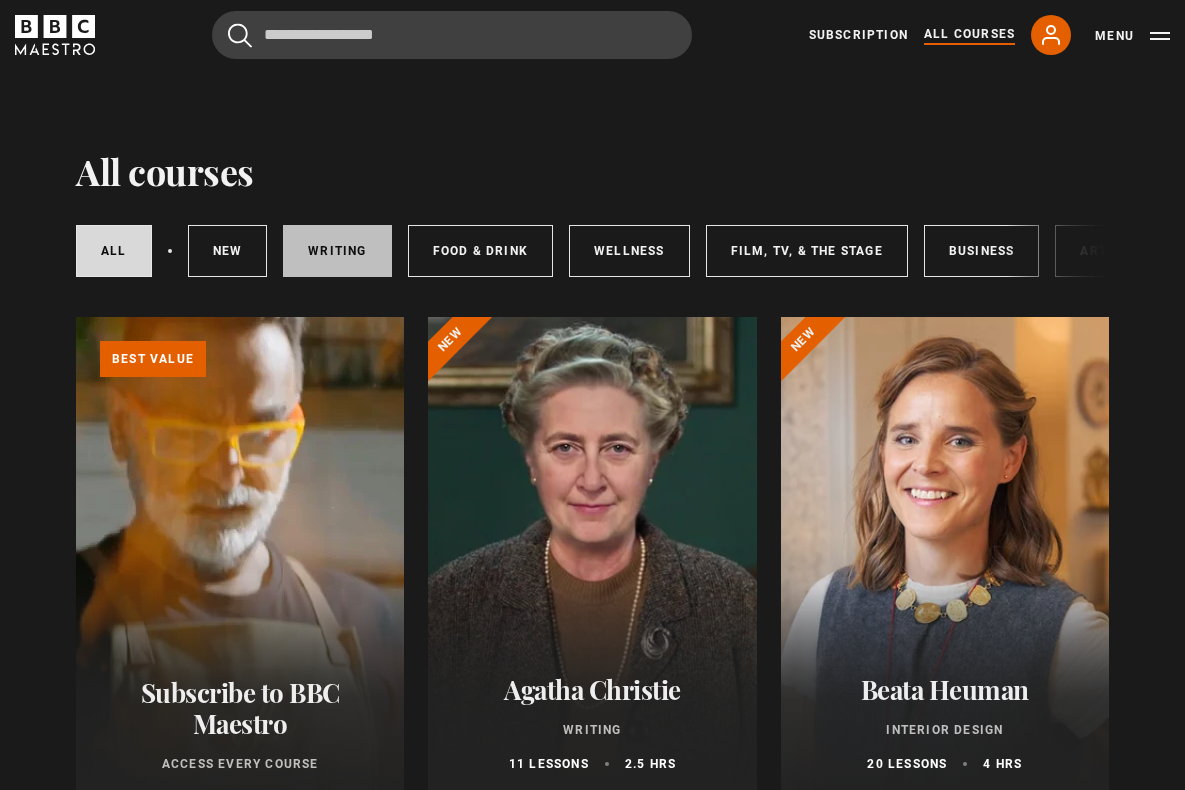click on "Writing" at bounding box center (337, 251) 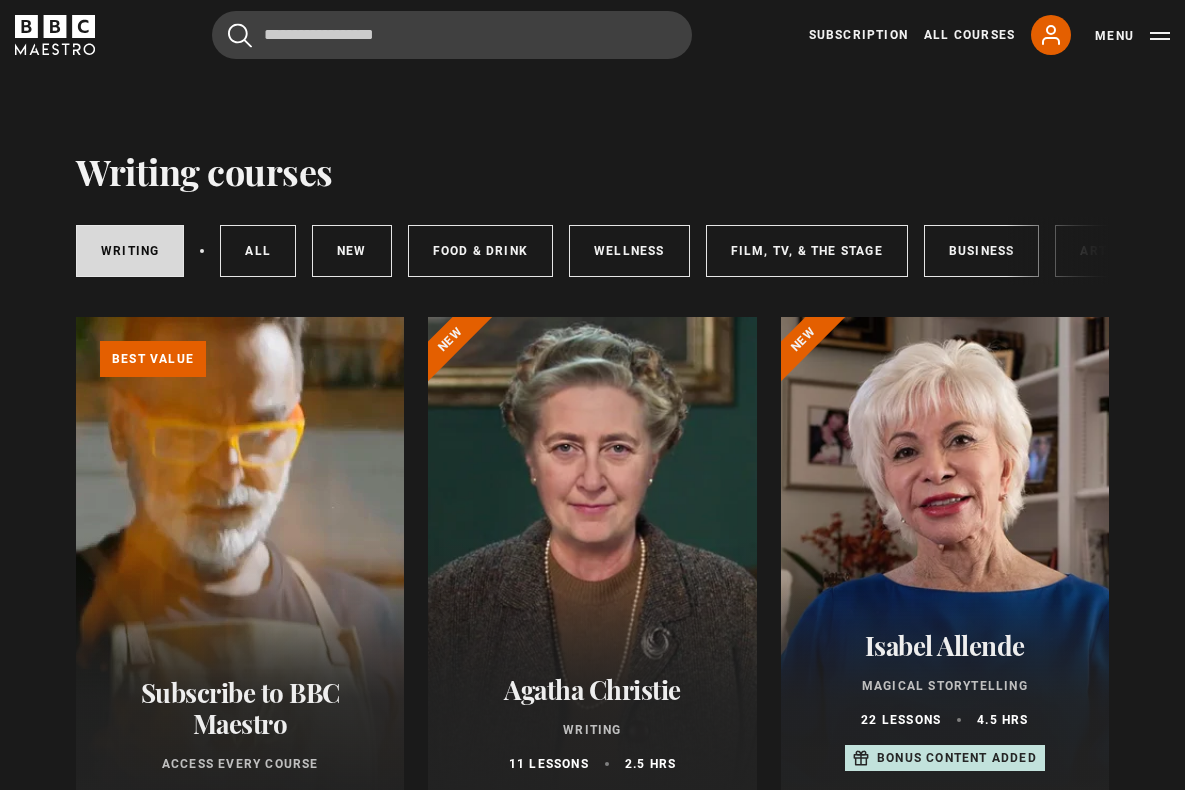scroll, scrollTop: 0, scrollLeft: 0, axis: both 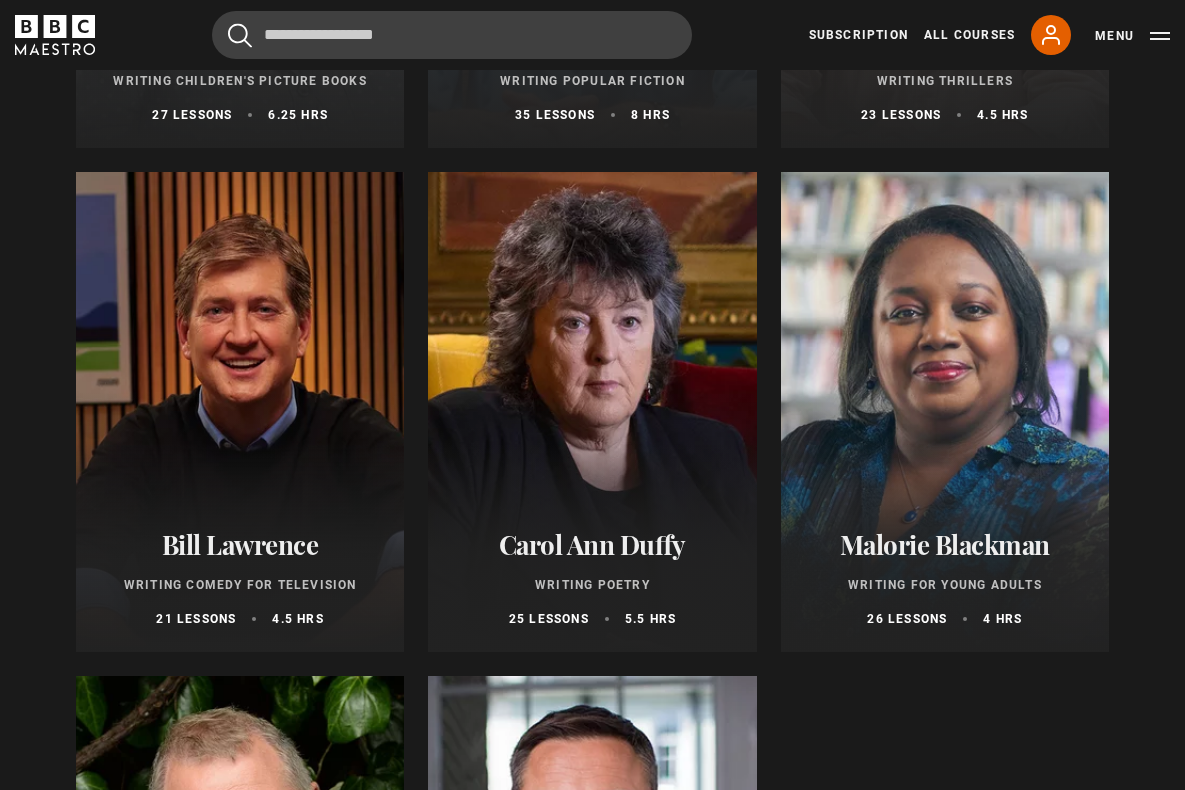 click at bounding box center (240, 412) 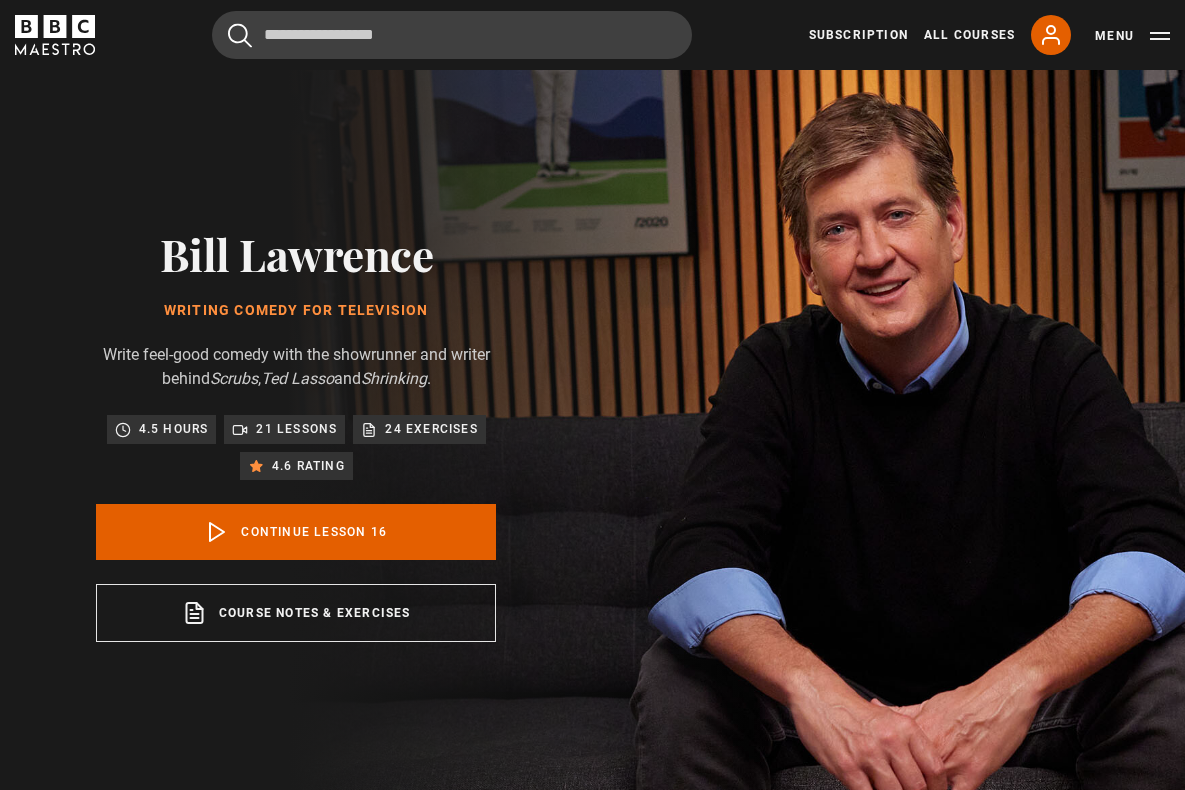 scroll, scrollTop: 800, scrollLeft: 0, axis: vertical 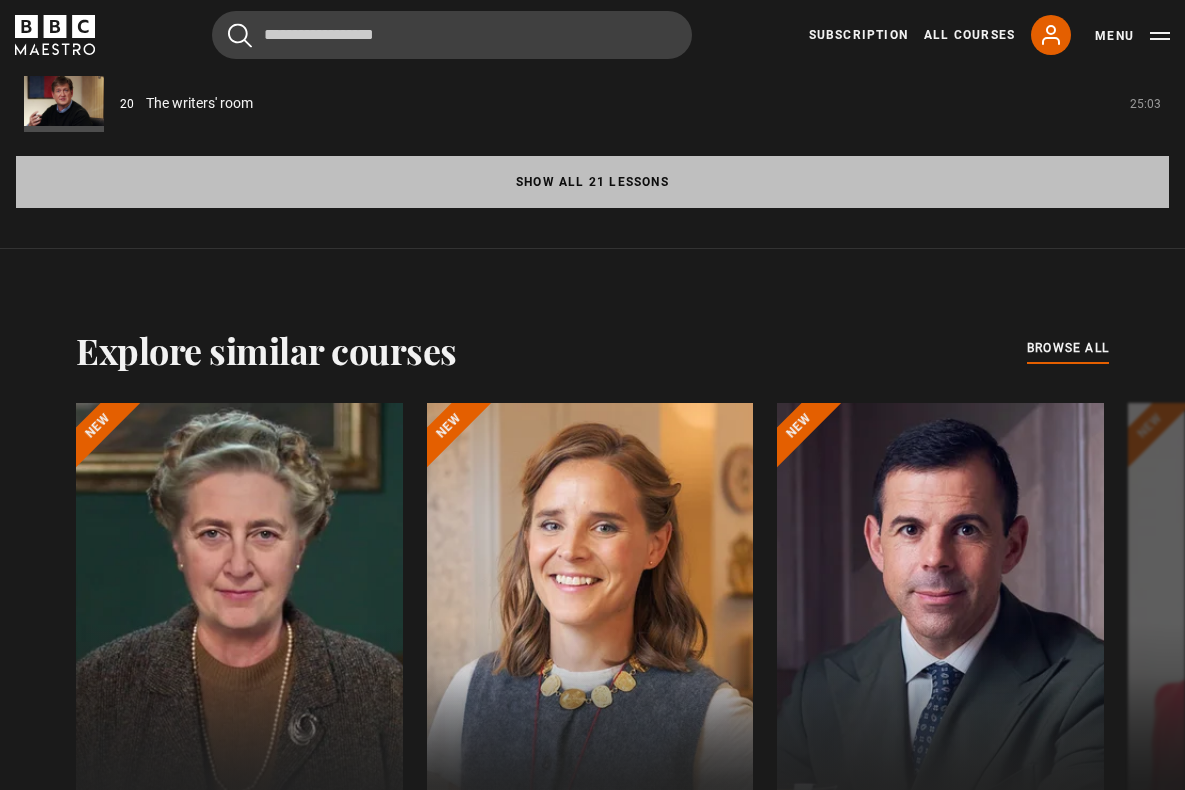 click on "Show all 21 lessons" at bounding box center [592, 182] 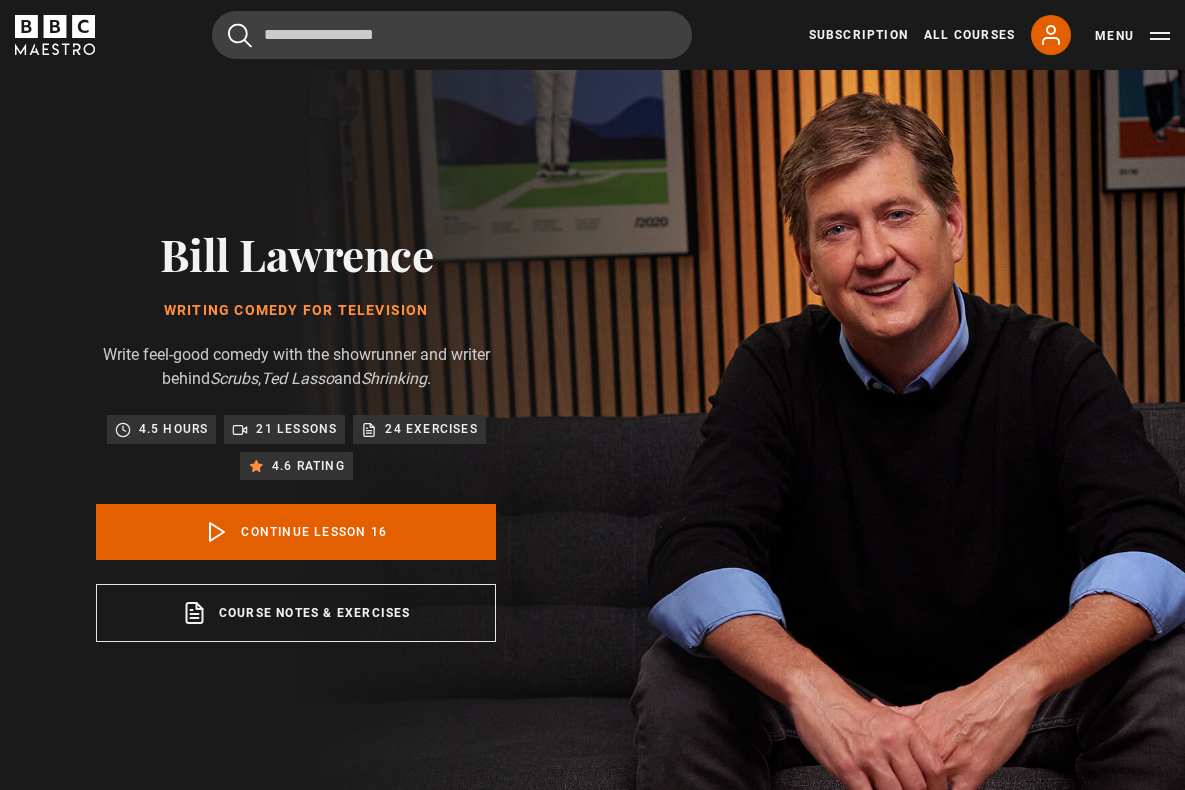 scroll, scrollTop: 0, scrollLeft: 0, axis: both 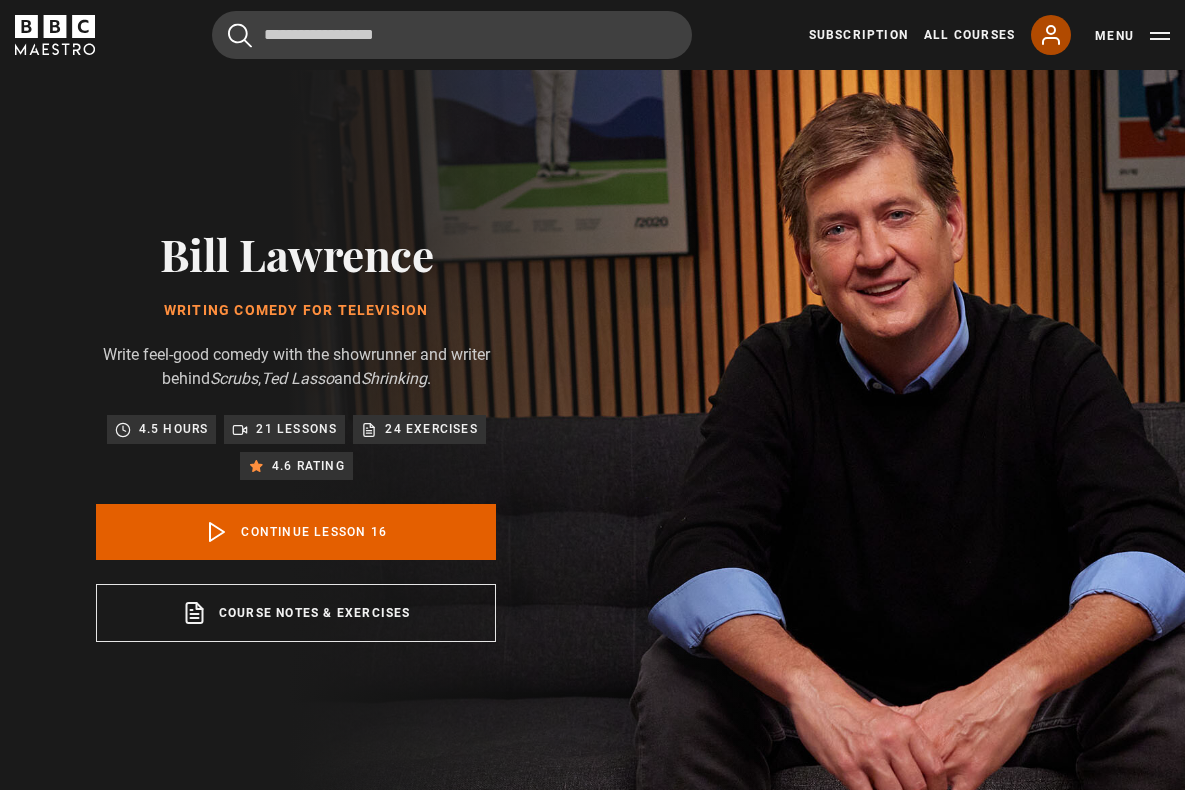 click 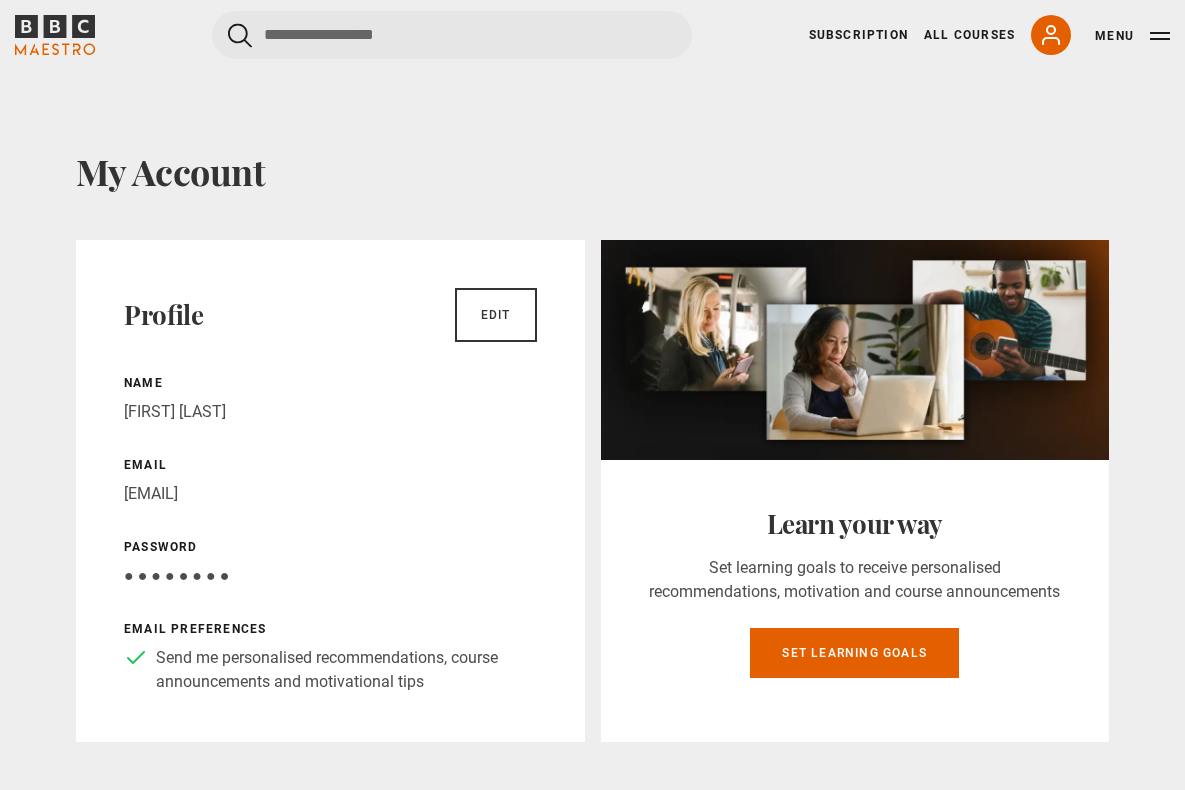 scroll, scrollTop: 0, scrollLeft: 0, axis: both 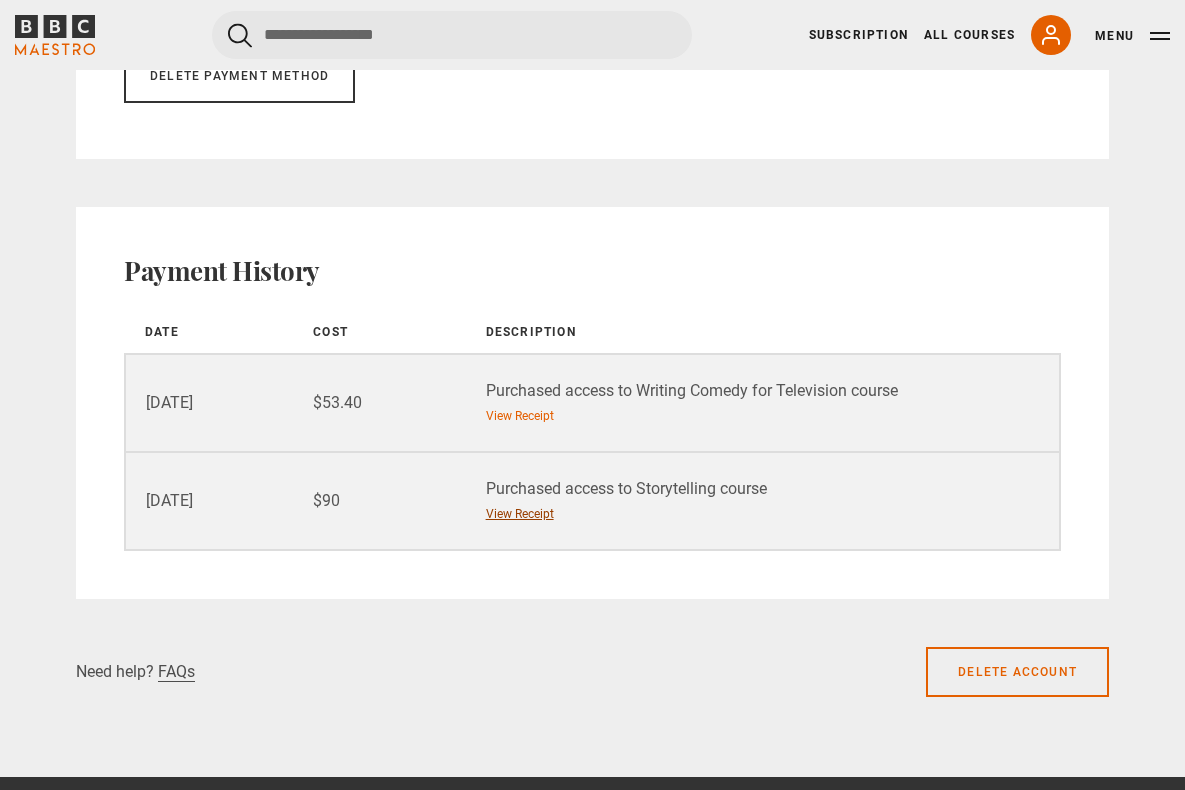 click on "View Receipt" at bounding box center (520, 514) 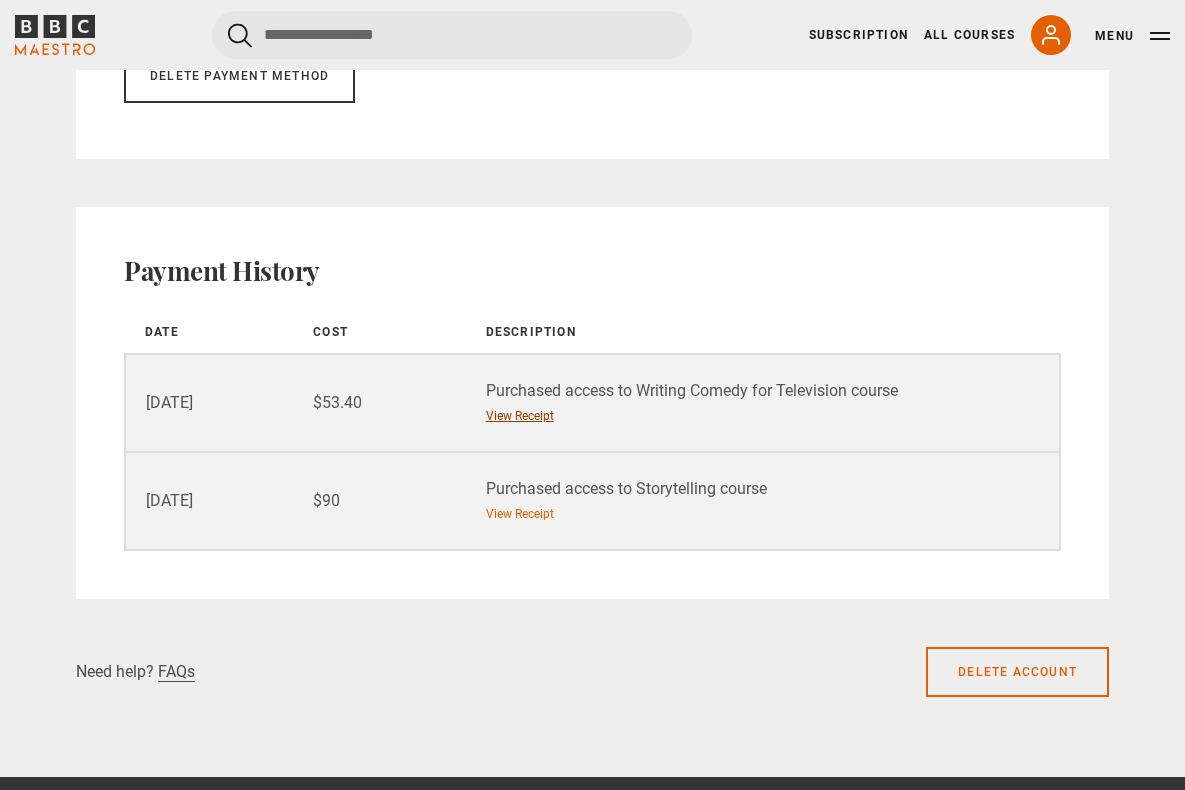 click on "View Receipt" at bounding box center [520, 416] 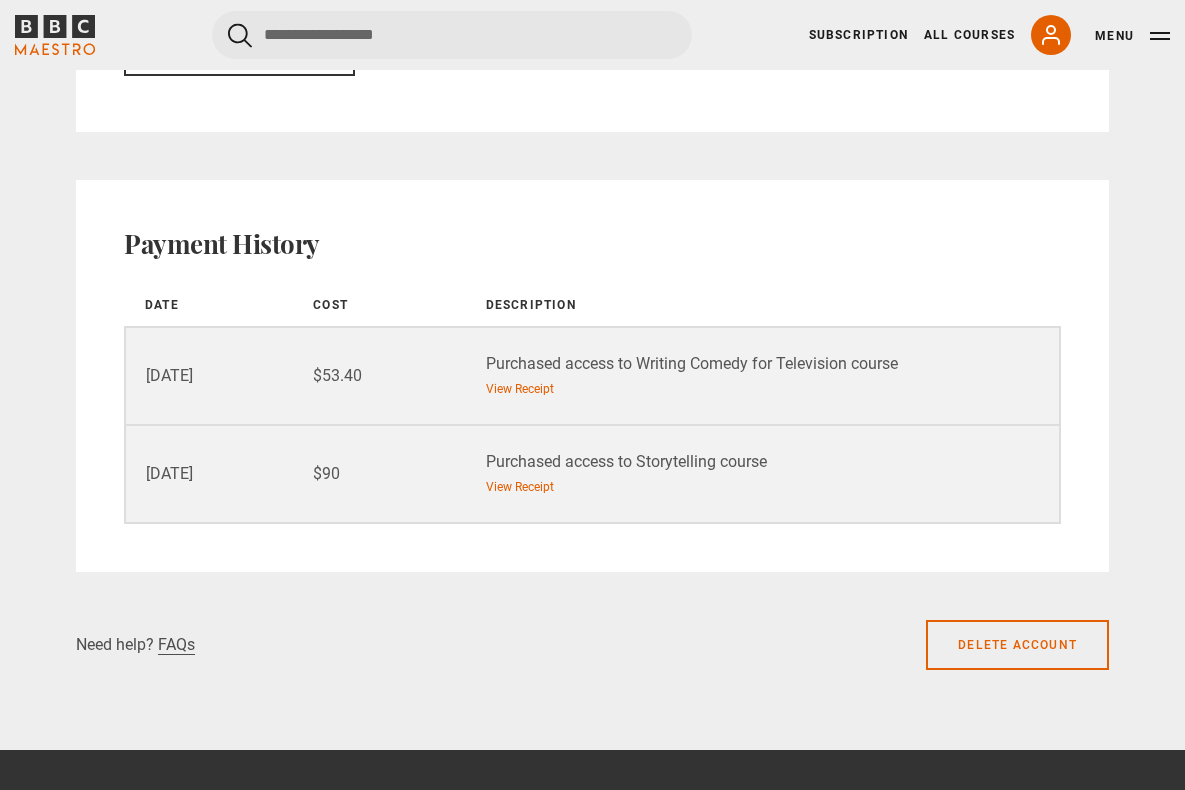 scroll, scrollTop: 1894, scrollLeft: 0, axis: vertical 